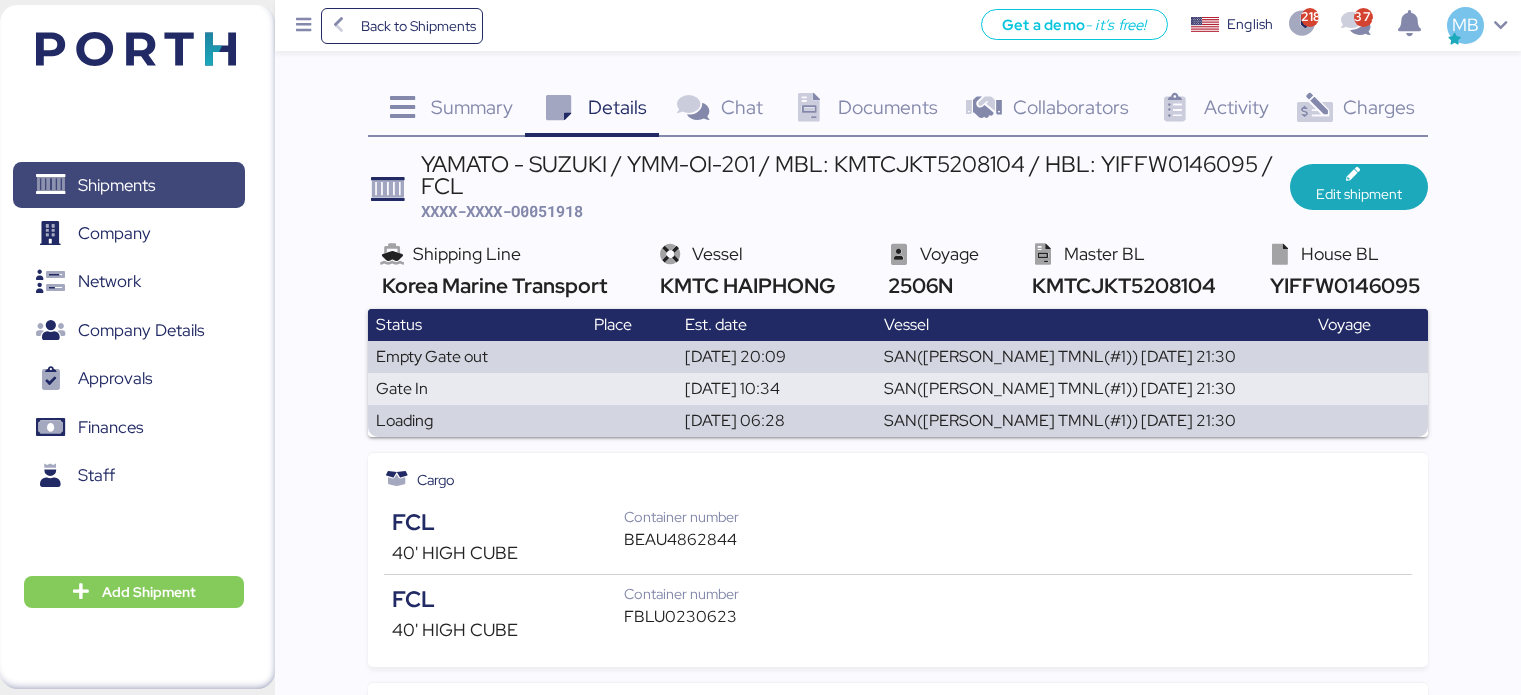 click on "Shipments" at bounding box center (128, 185) 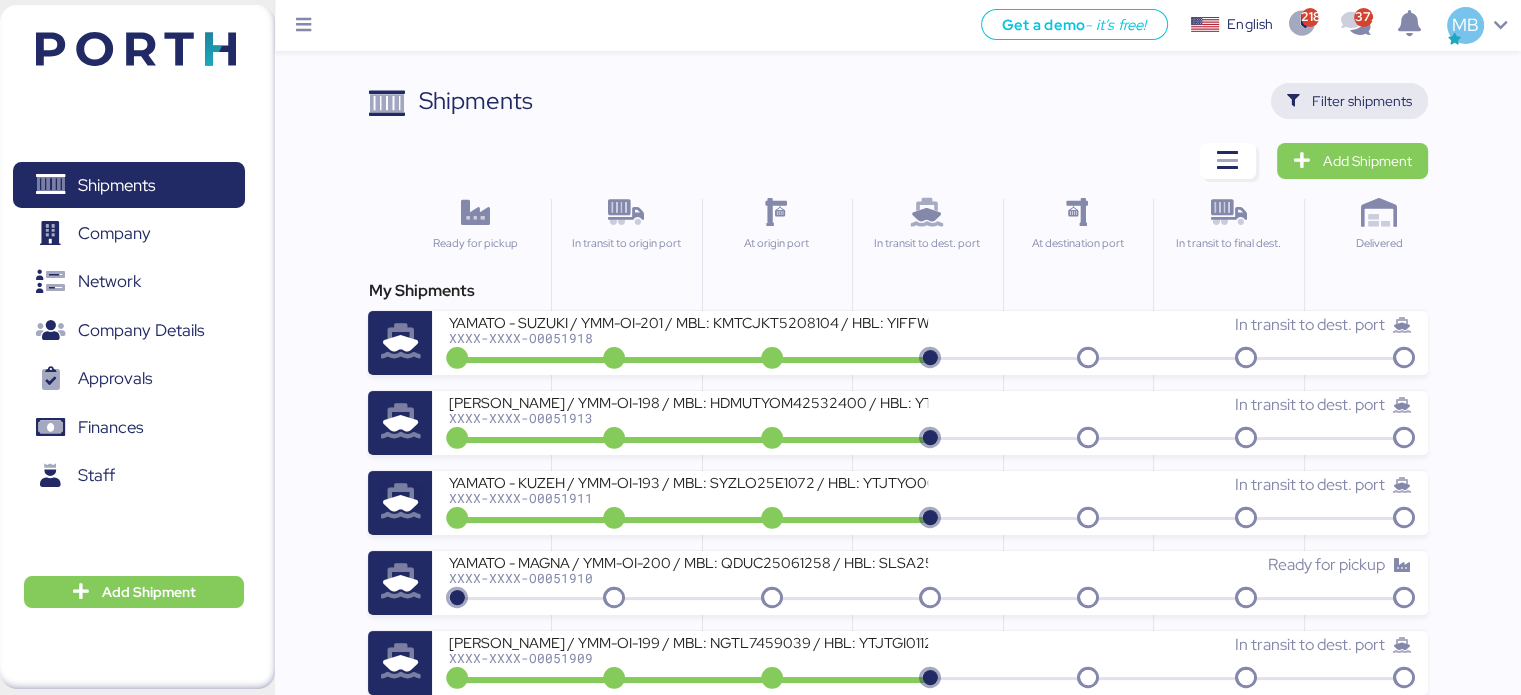 click on "Filter shipments" at bounding box center (1362, 101) 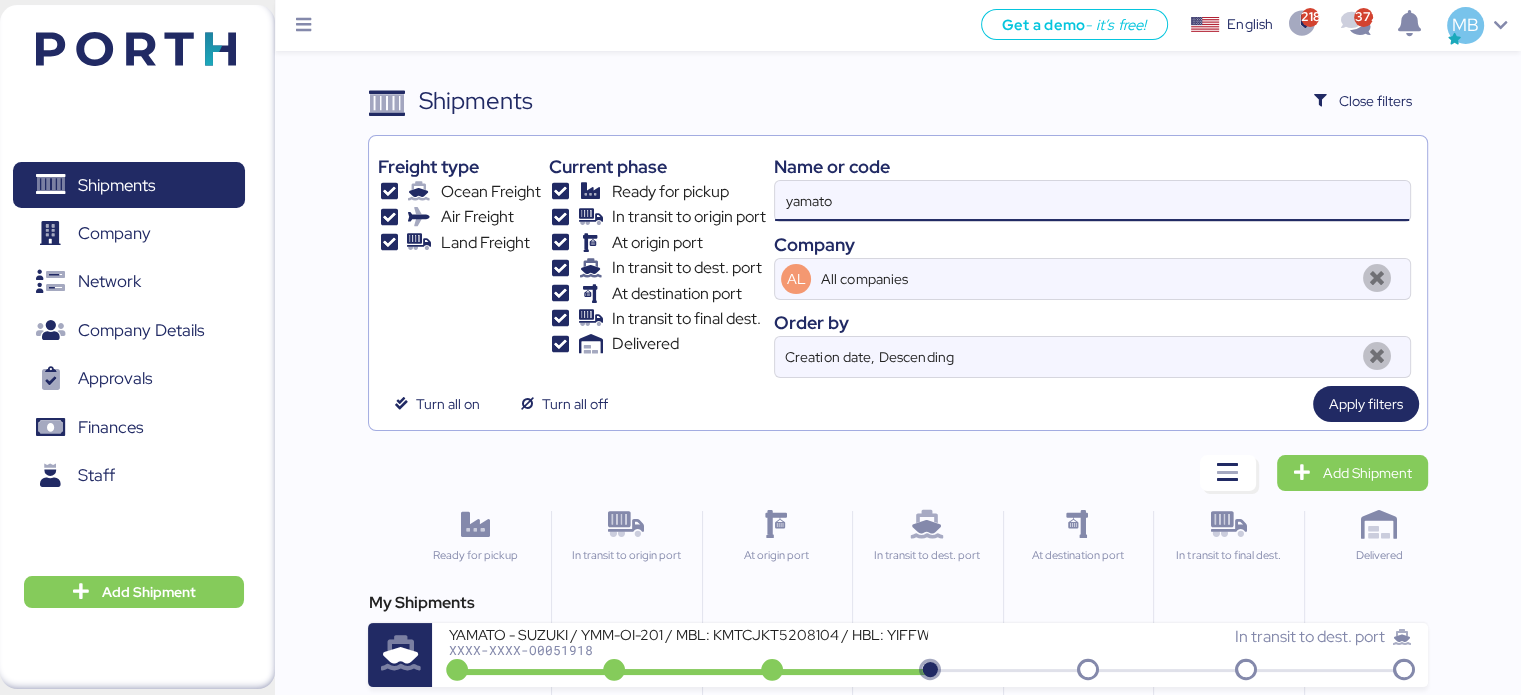drag, startPoint x: 861, startPoint y: 204, endPoint x: 652, endPoint y: 203, distance: 209.0024 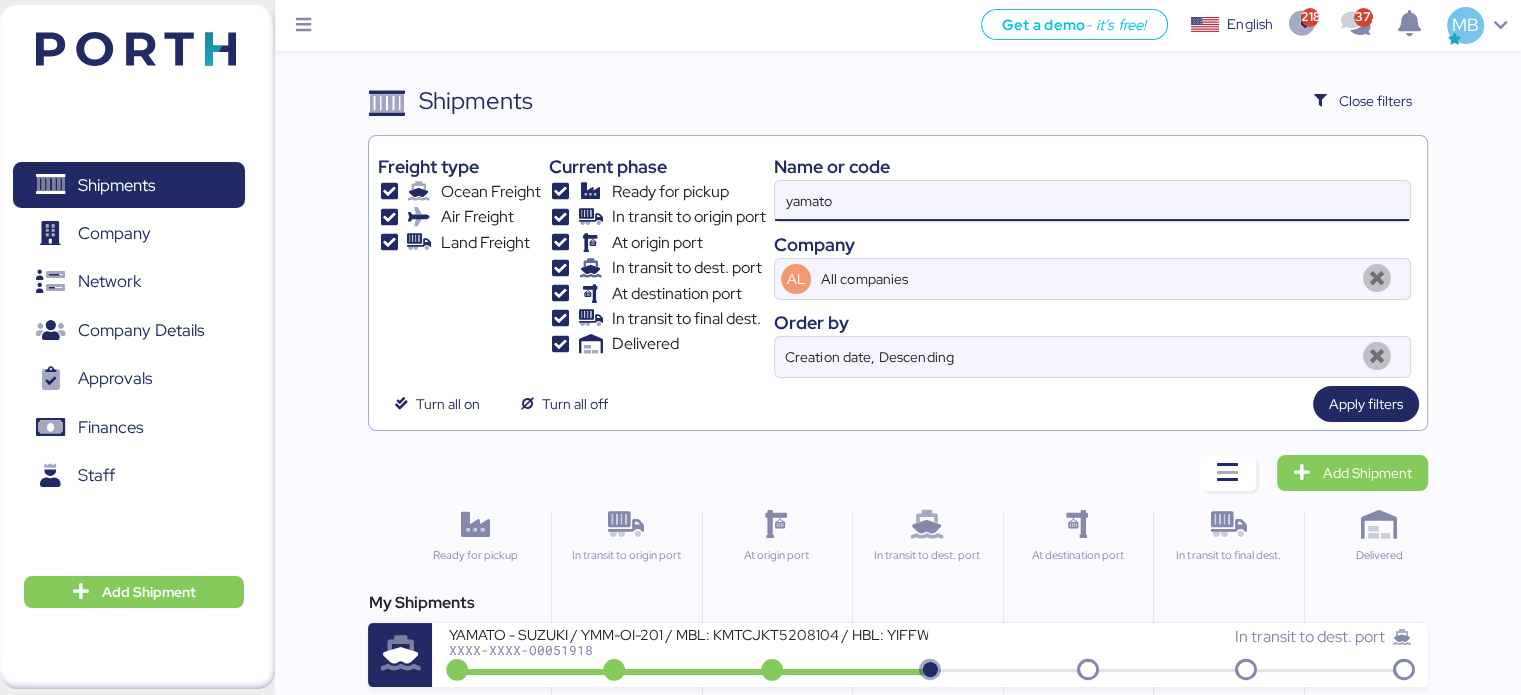 click on "Freight type   Ocean Freight   Air Freight   Land Freight Current phase   Ready for pickup   In transit to origin port   At origin port   In transit to dest. port   At destination port   In transit to final dest.   Delivered Name or code yamato Company AL All companies   Order by Creation date, Descending" at bounding box center [897, 261] 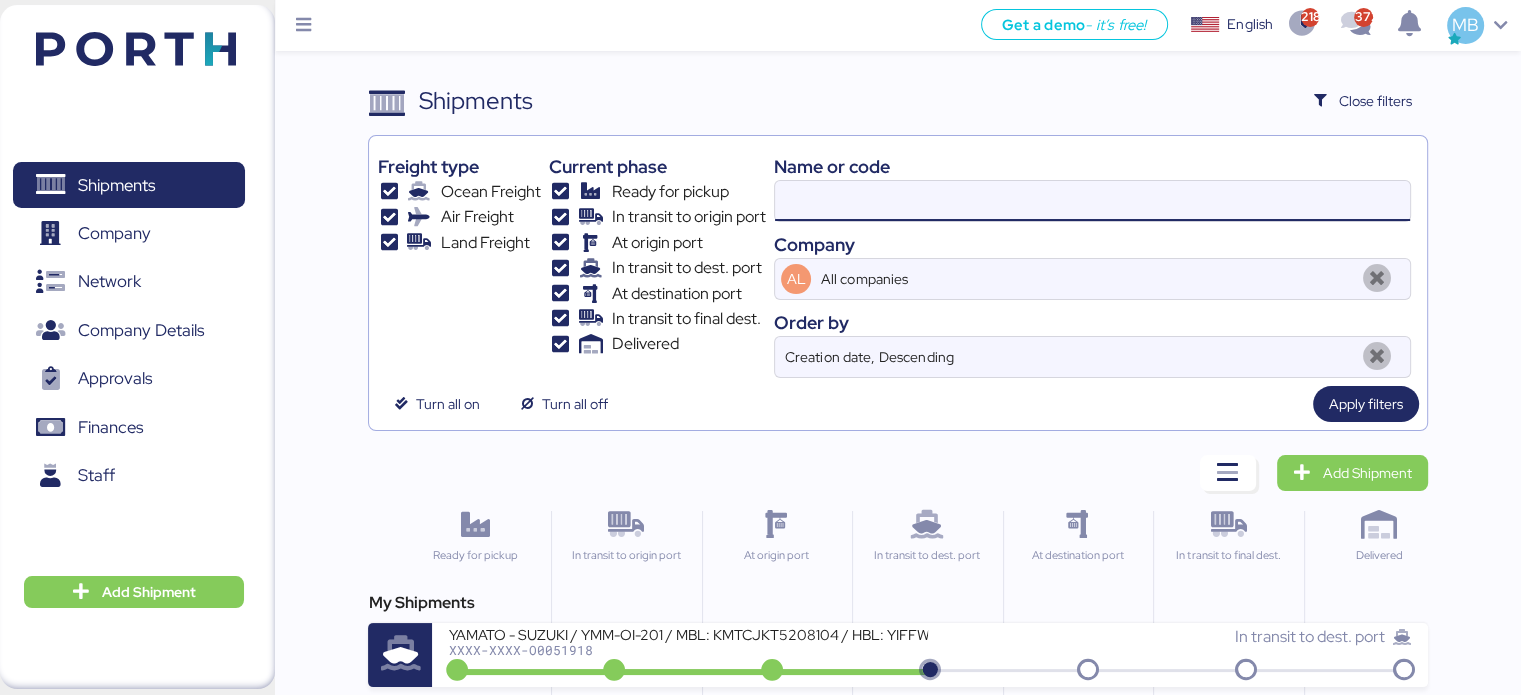 paste on "O0051199" 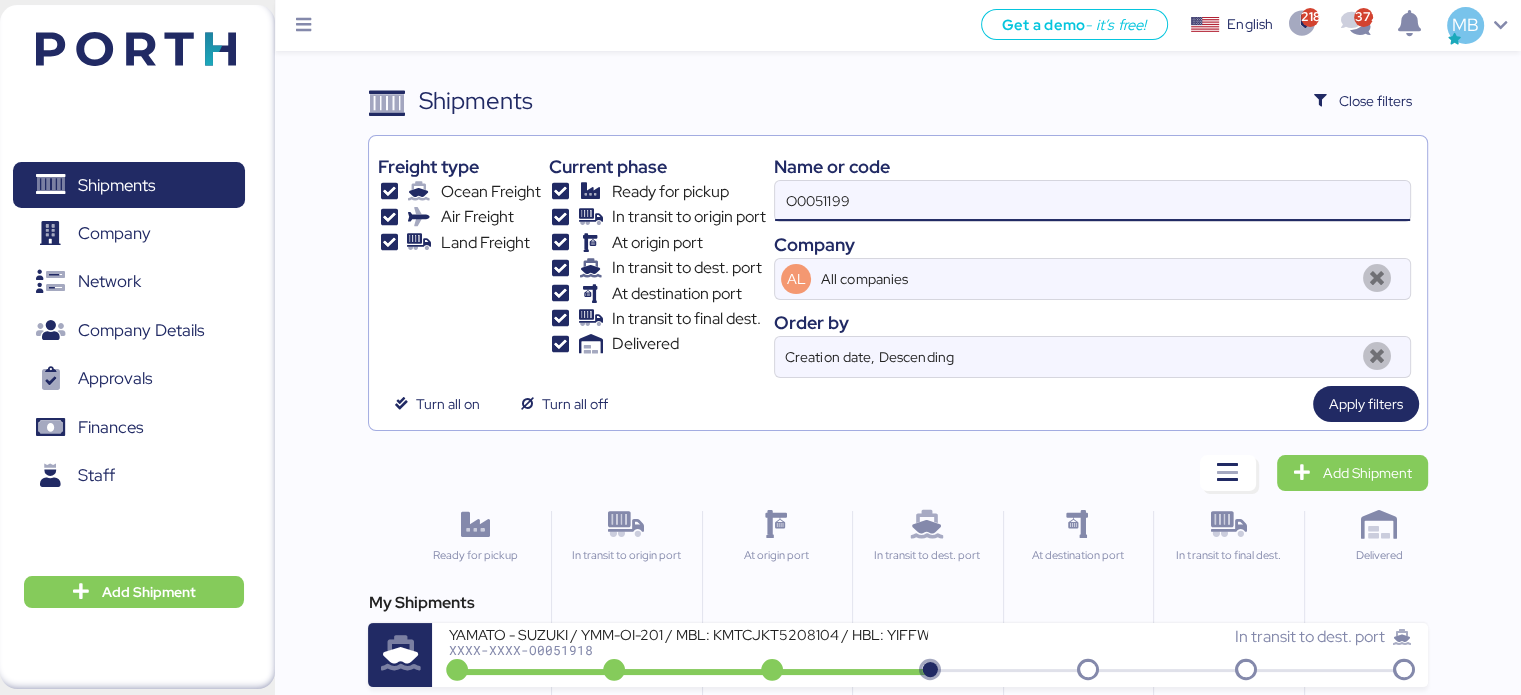 type on "O0051199" 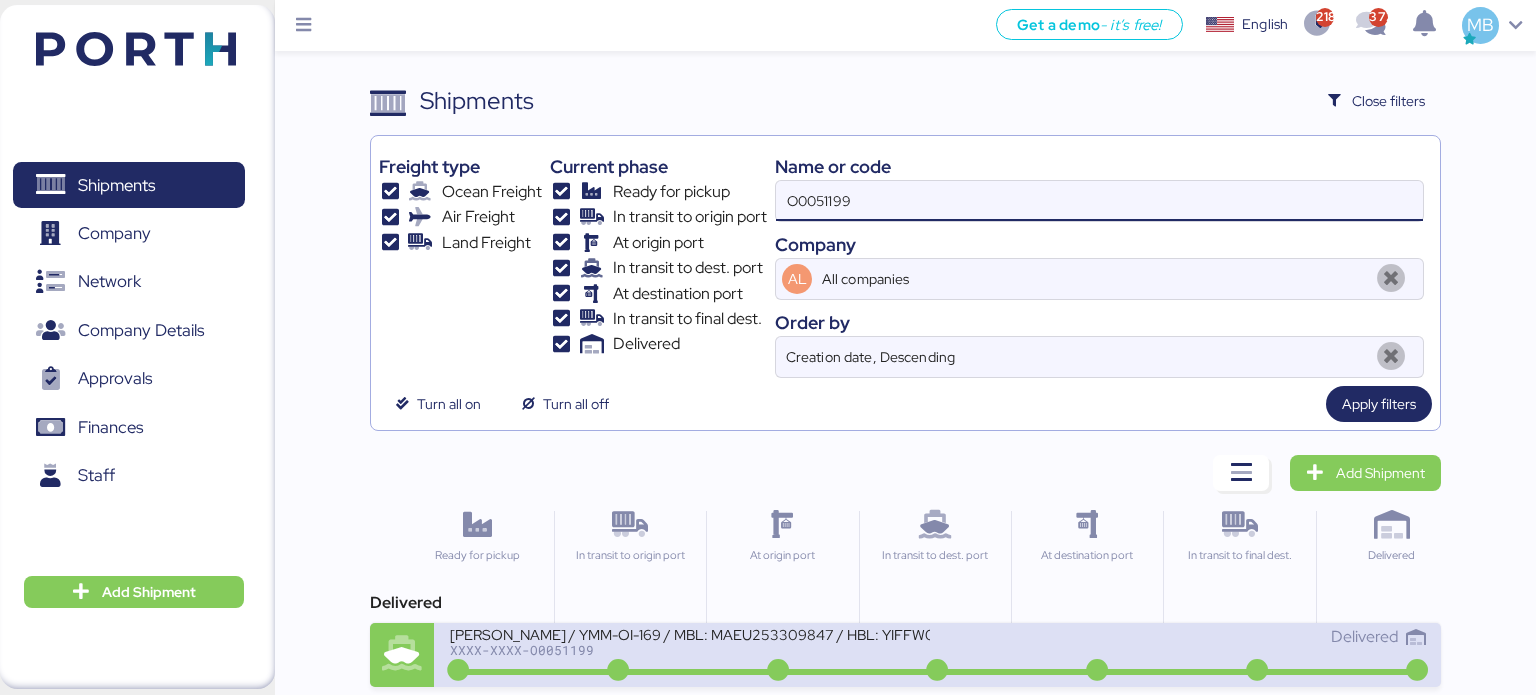 click on "YAMATO - YAZAKI / YMM-OI-169 / MBL: MAEU253309847 / HBL: YIFFW0044025 / FCL XXXX-XXXX-O0051199" at bounding box center (694, 646) 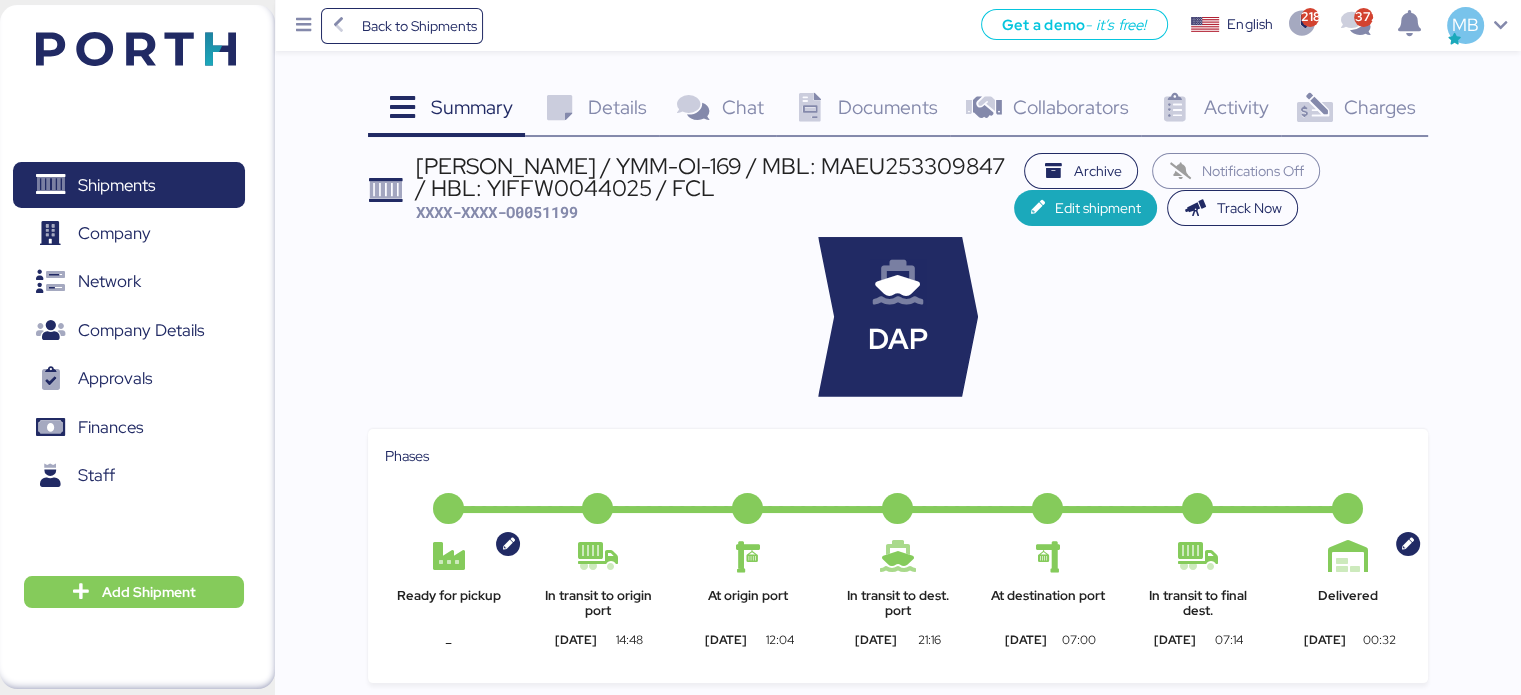 click on "Charges 0" at bounding box center [1354, 110] 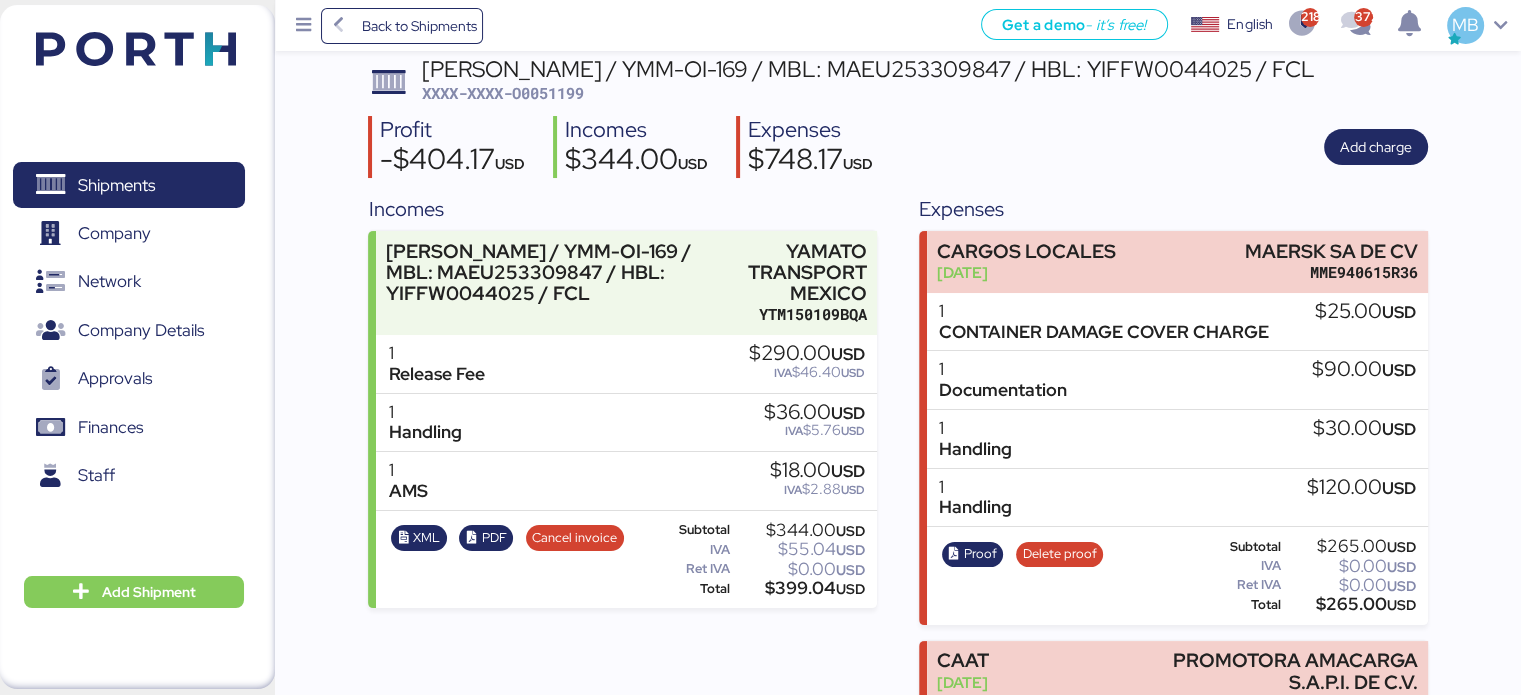 scroll, scrollTop: 0, scrollLeft: 0, axis: both 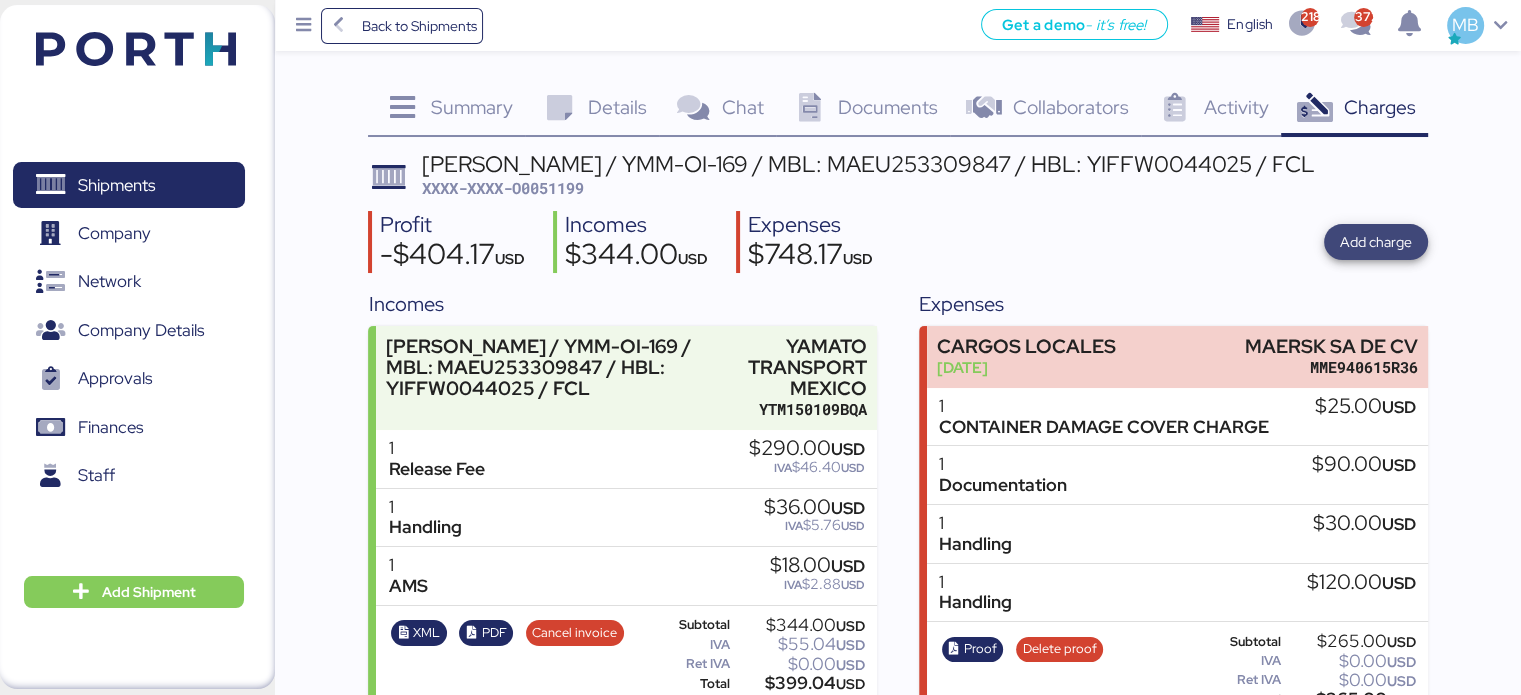click on "Add charge" at bounding box center [1376, 242] 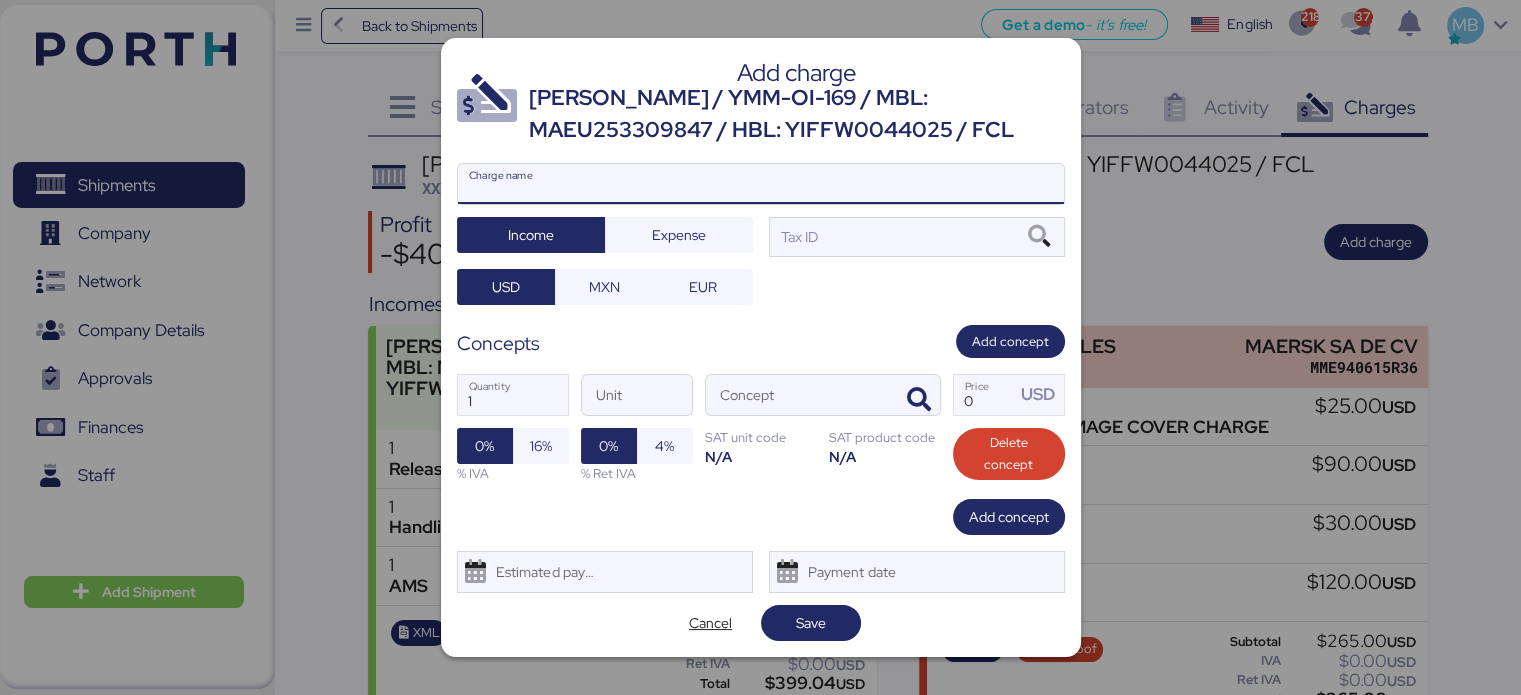 click on "Charge name" at bounding box center (761, 184) 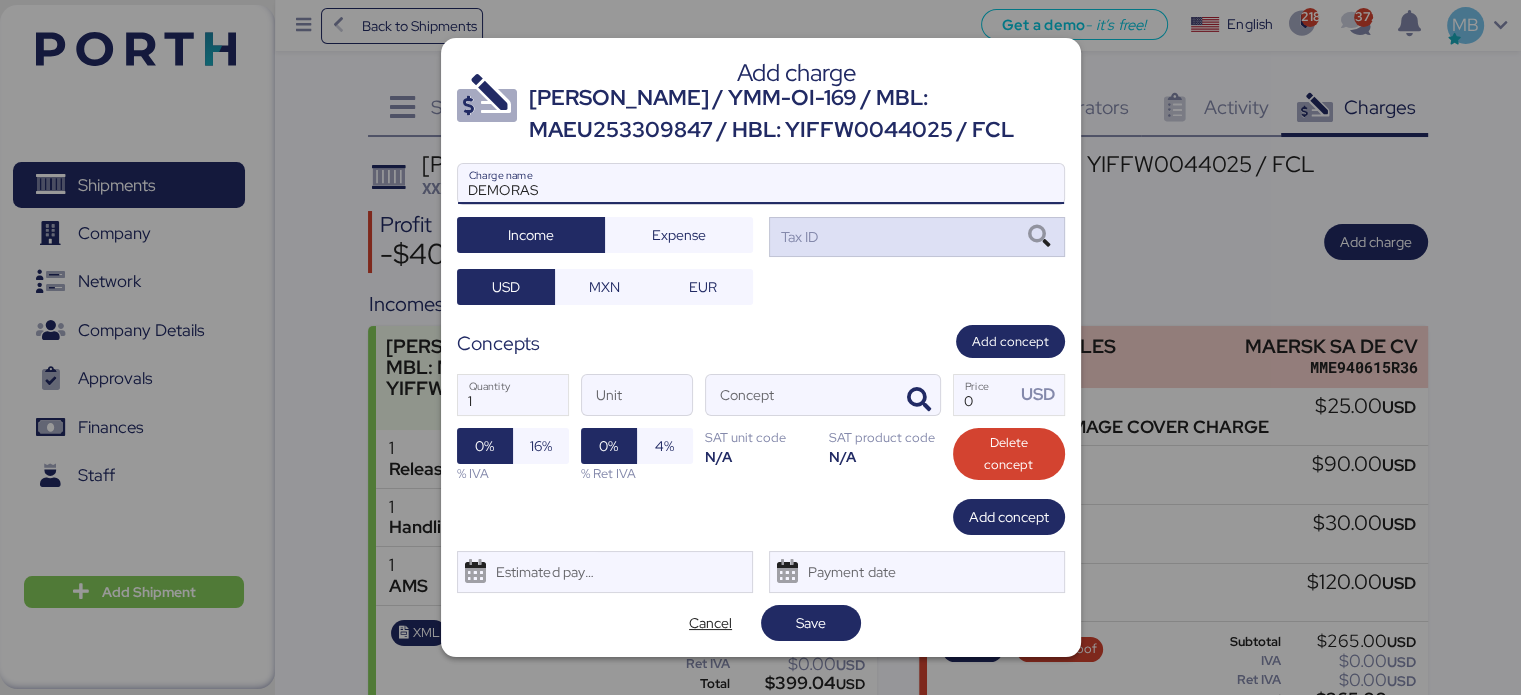 type on "DEMORAS" 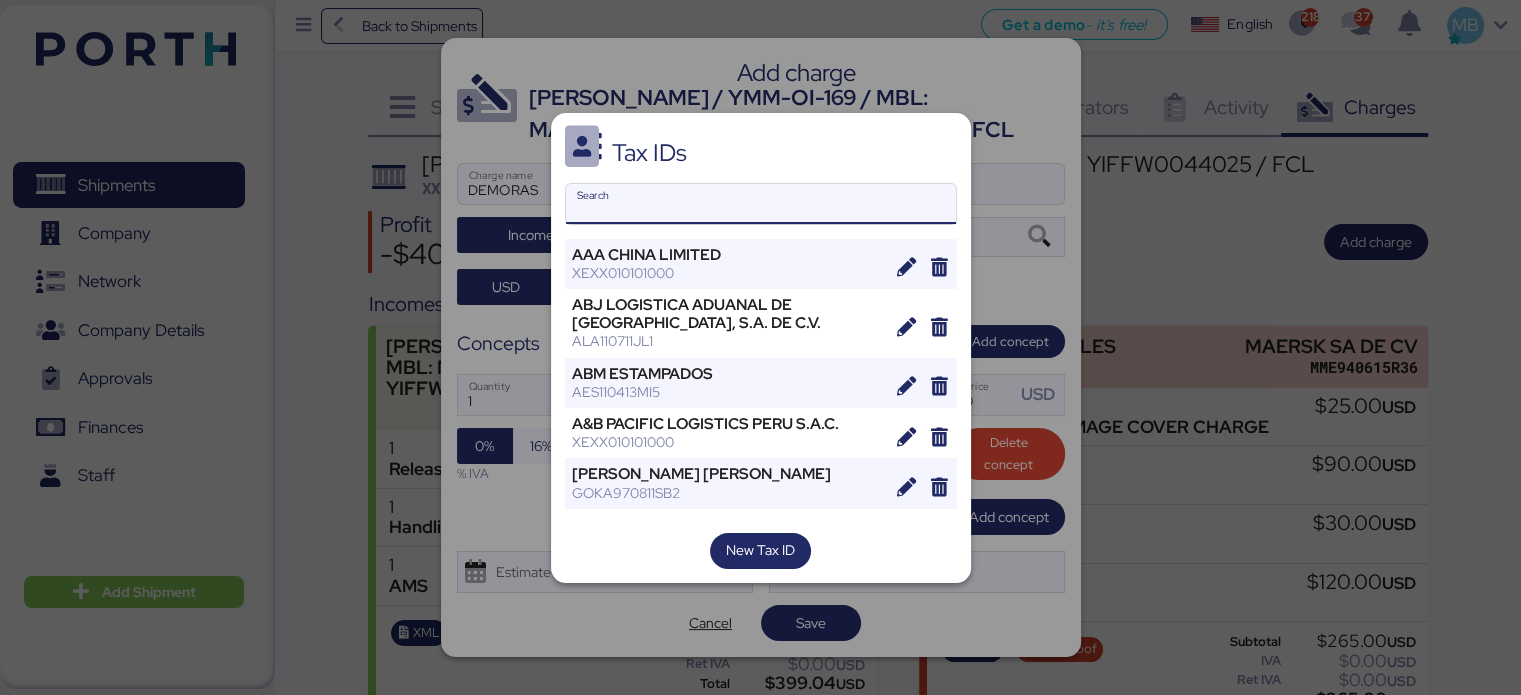 click on "Search" at bounding box center [761, 204] 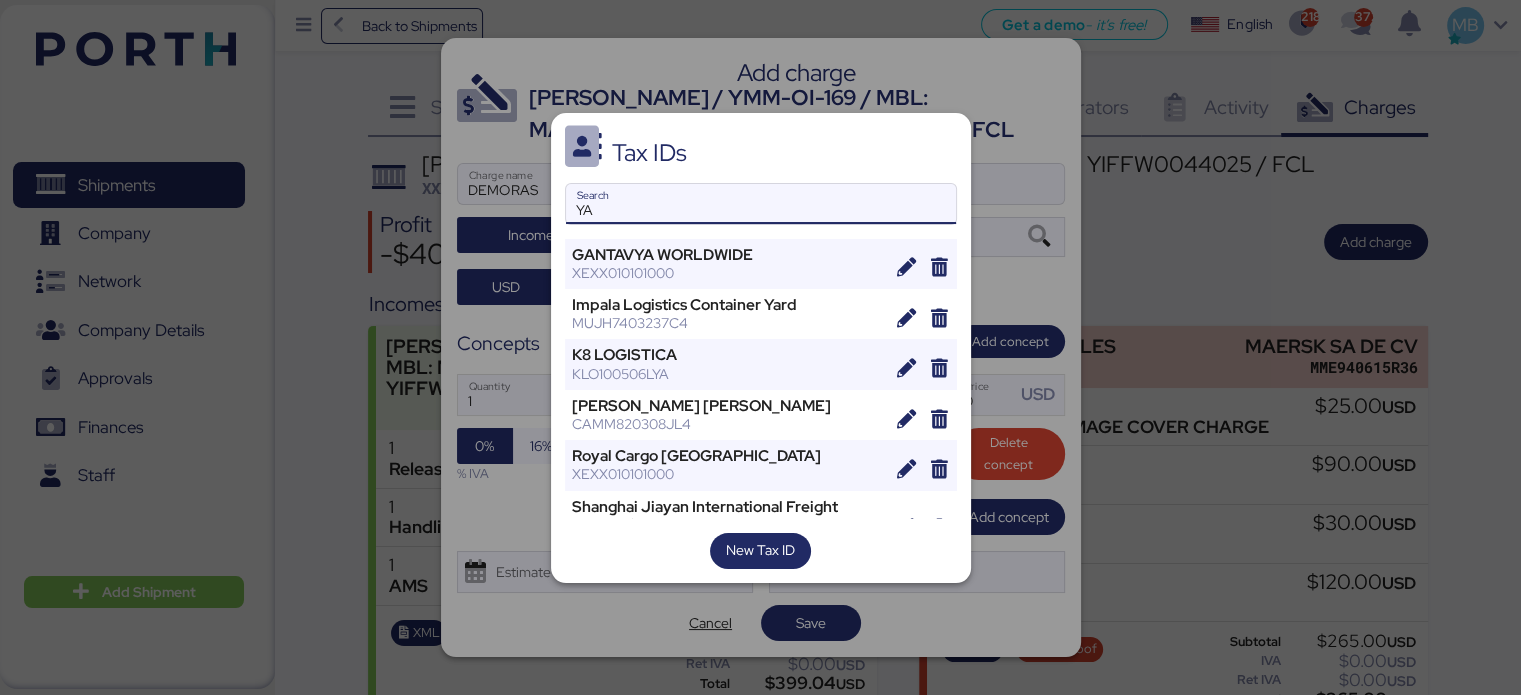type on "Y" 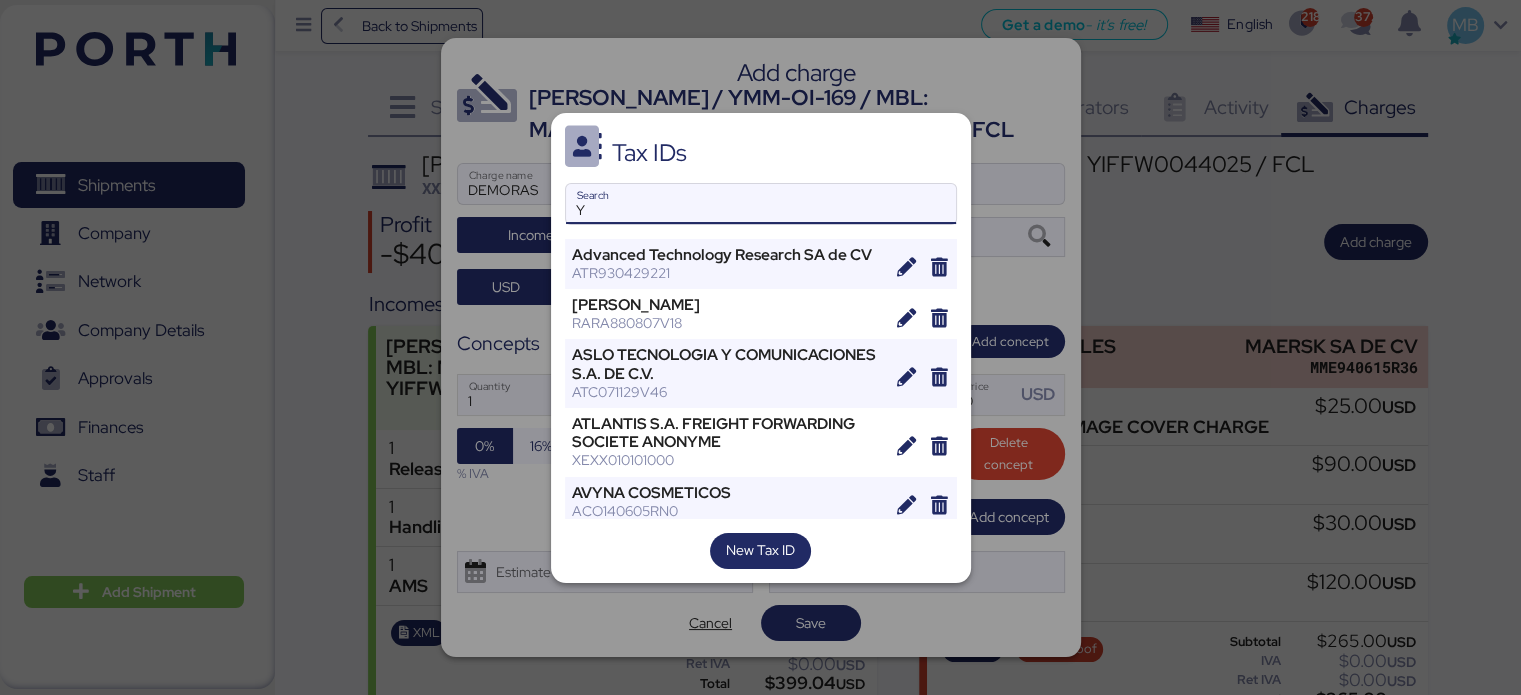 type 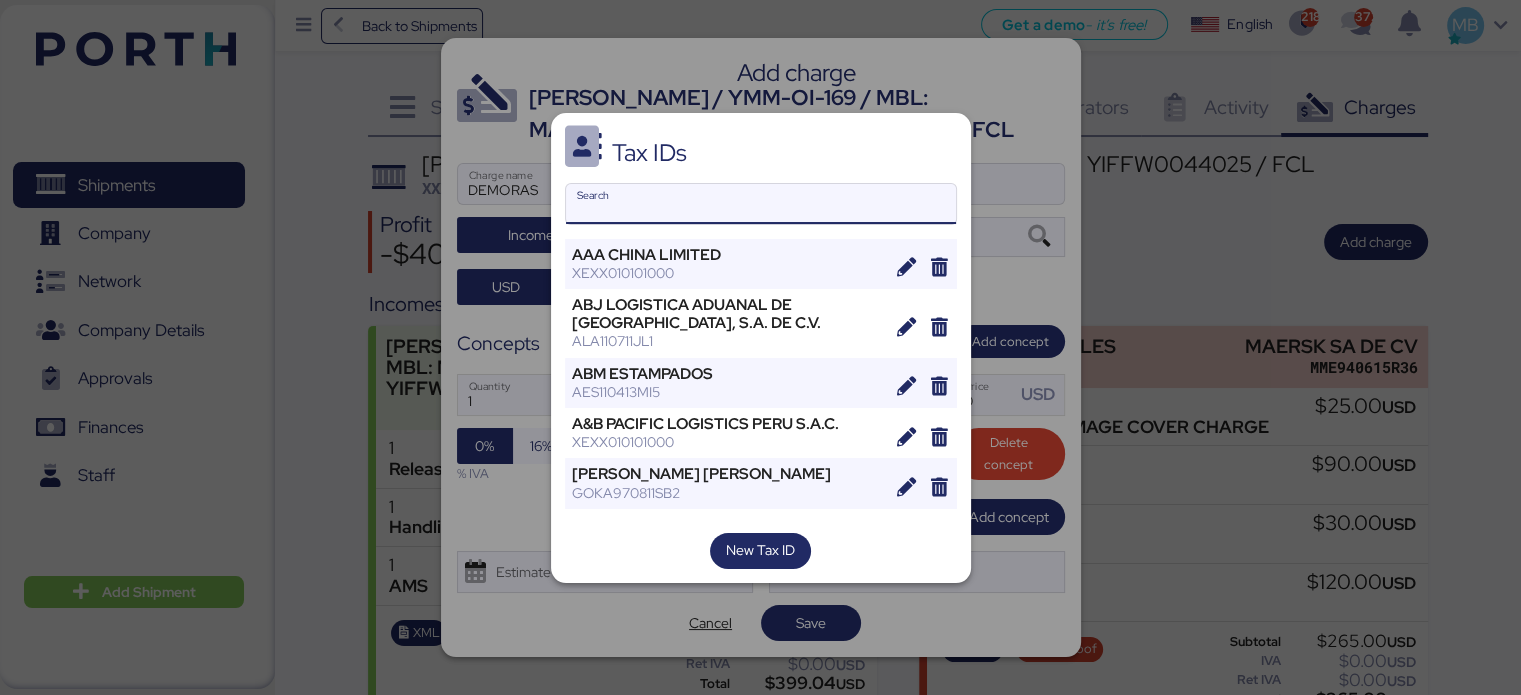 click at bounding box center [760, 347] 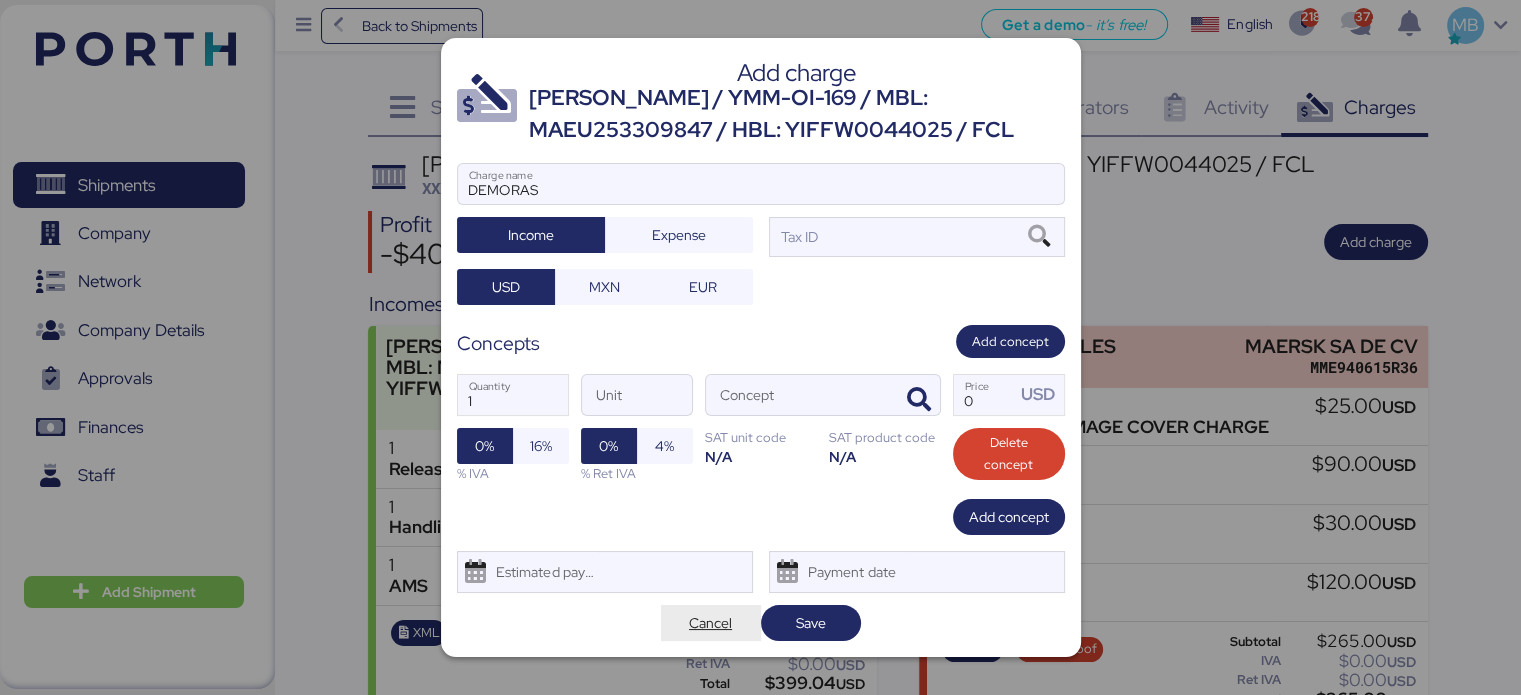 click on "Cancel" at bounding box center [710, 623] 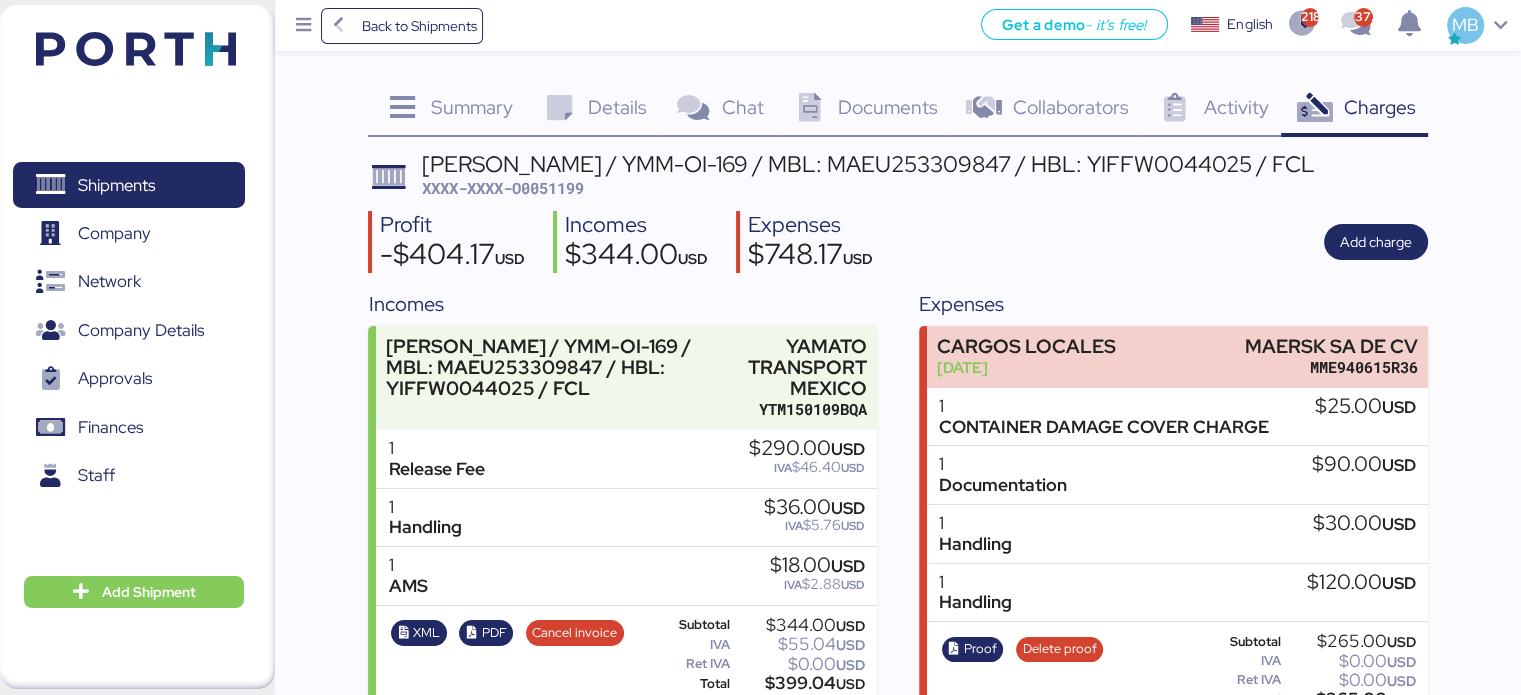 drag, startPoint x: 1319, startPoint y: 169, endPoint x: 414, endPoint y: 168, distance: 905.00055 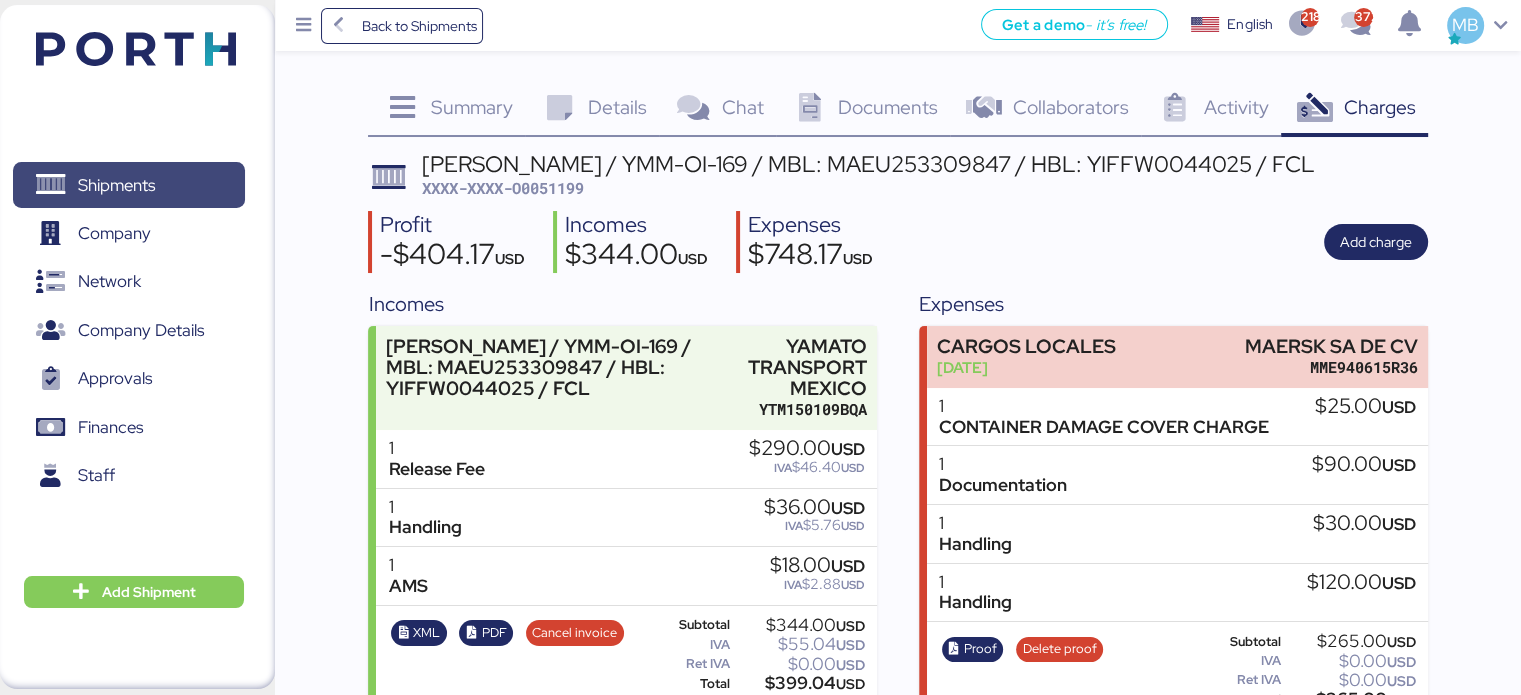 click on "Shipments" at bounding box center [116, 185] 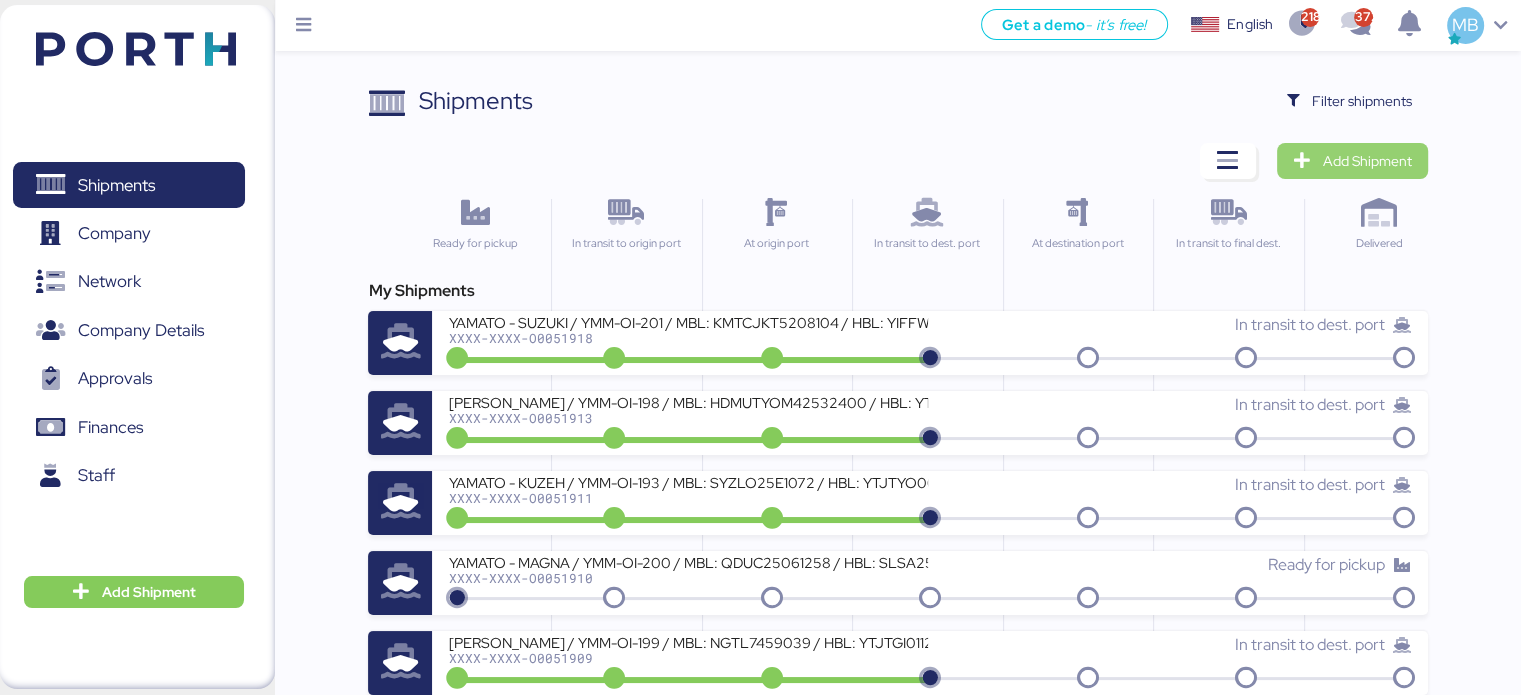 click on "Add Shipment" at bounding box center [1367, 161] 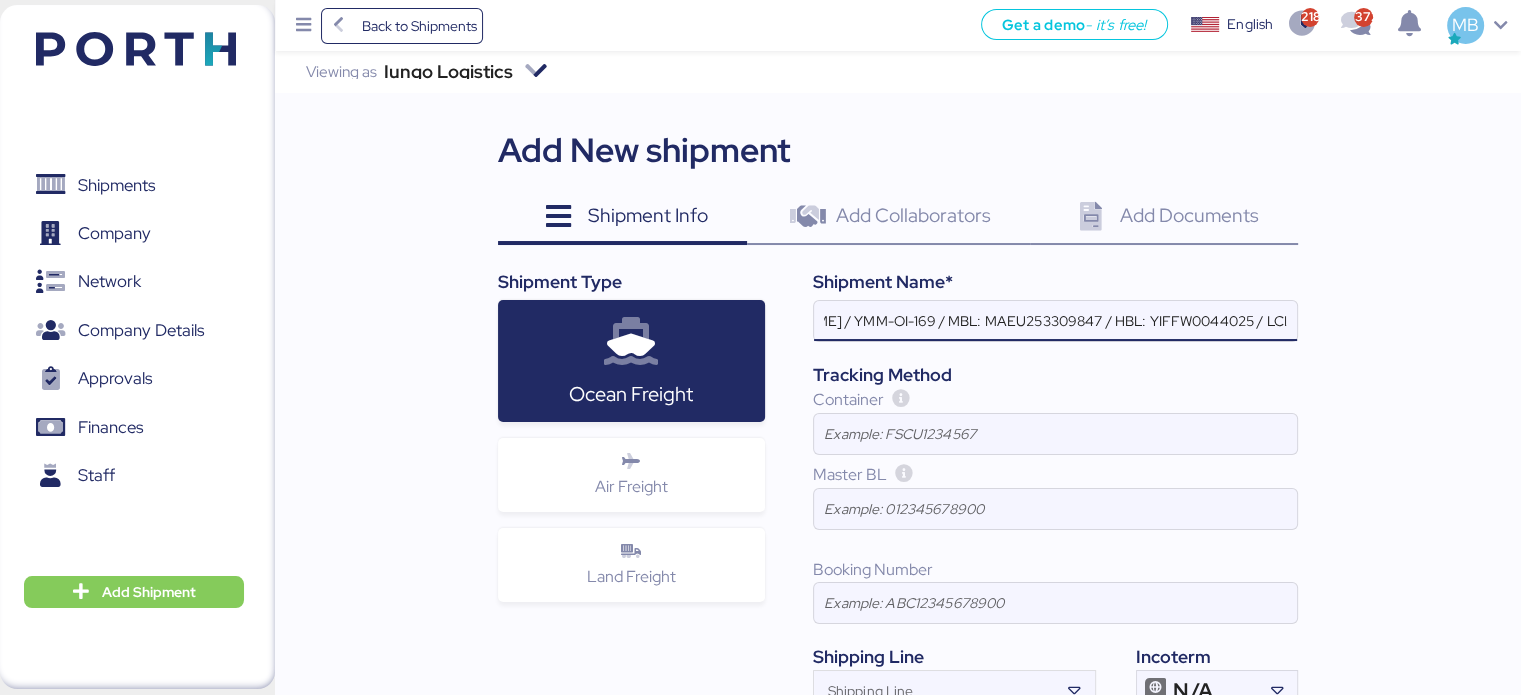 scroll, scrollTop: 0, scrollLeft: 107, axis: horizontal 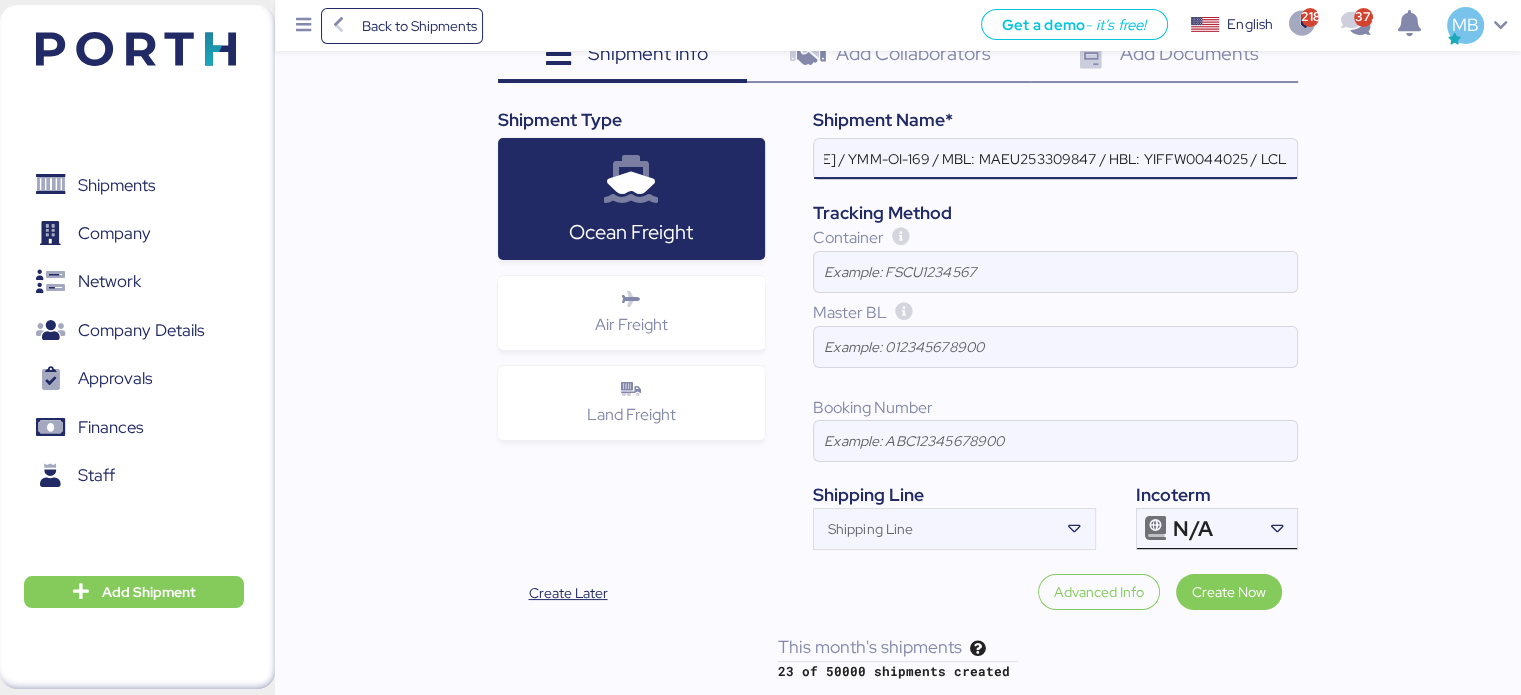 click on "N/A" at bounding box center (1214, 529) 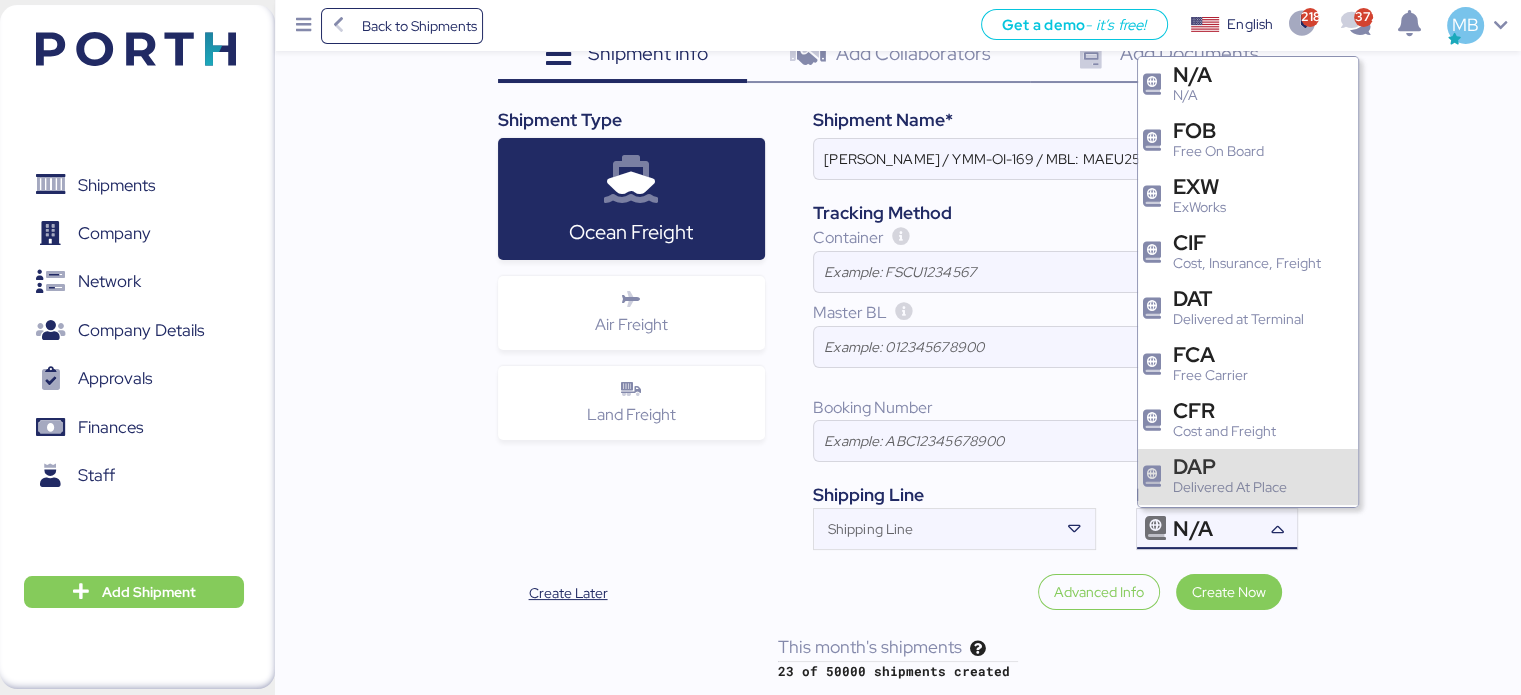 click on "Delivered At Place" at bounding box center (1230, 487) 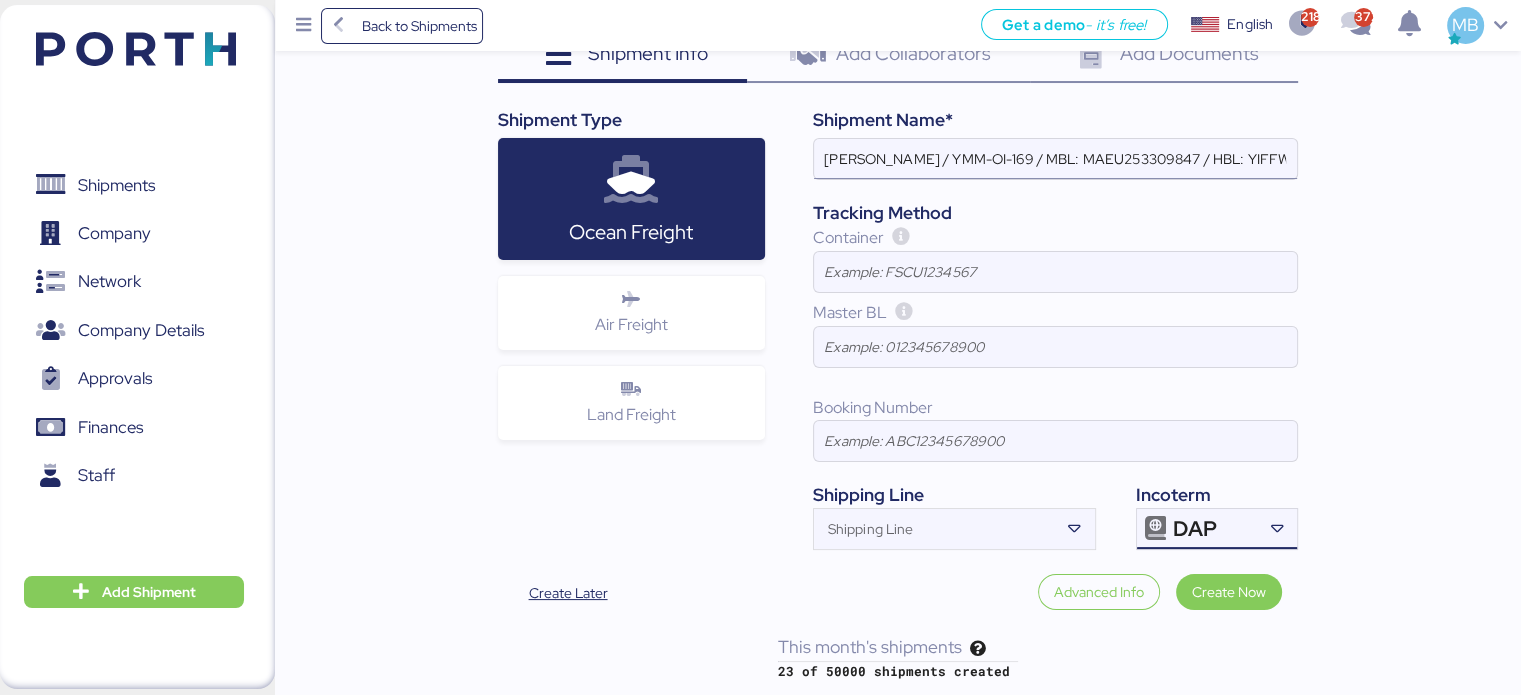 click on "YAMATO - YAZAKI / YMM-OI-169 / MBL: MAEU253309847 / HBL: YIFFW0044025 / LCL" at bounding box center (1055, 159) 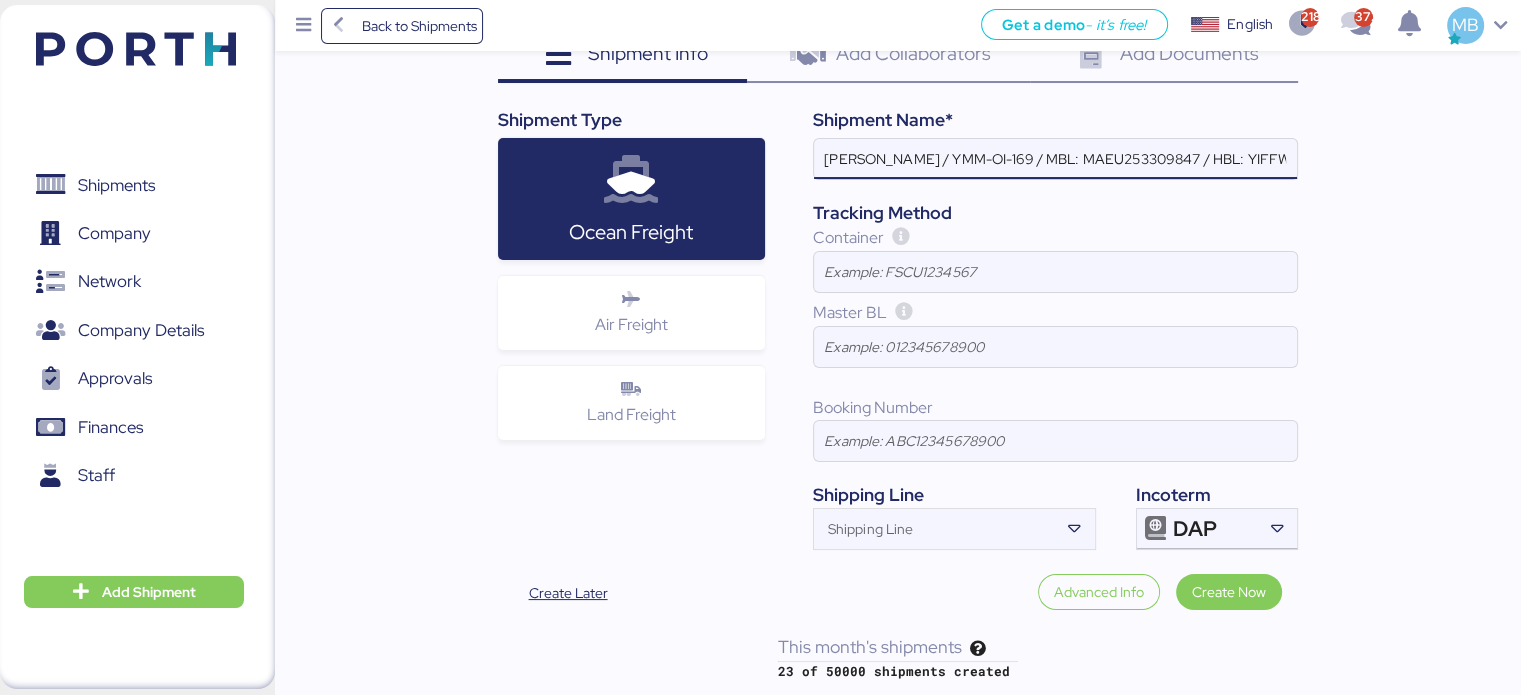 click on "YAMATO - YAZAKI / YMM-OI-169 / MBL: MAEU253309847 / HBL: YIFFW0044025 / LCL" at bounding box center [1055, 159] 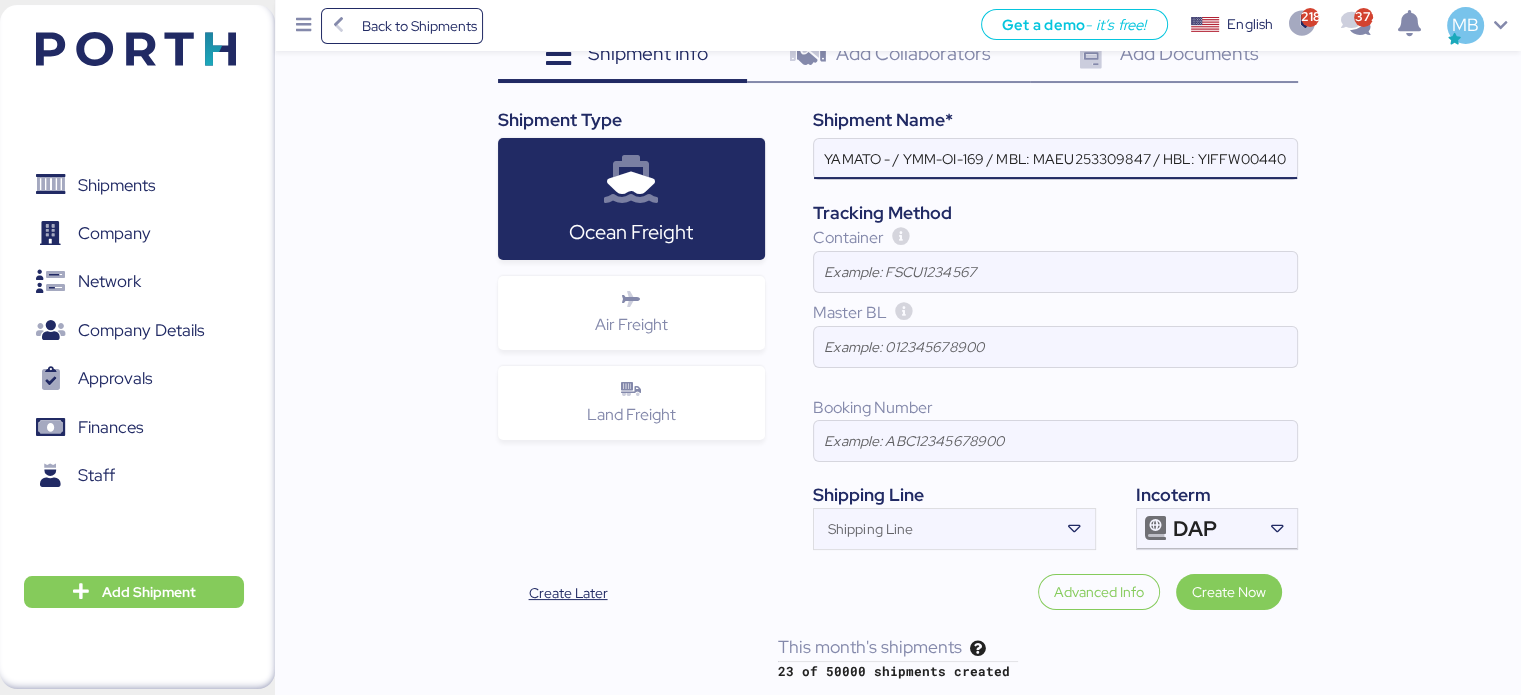 paste on "MURATA" 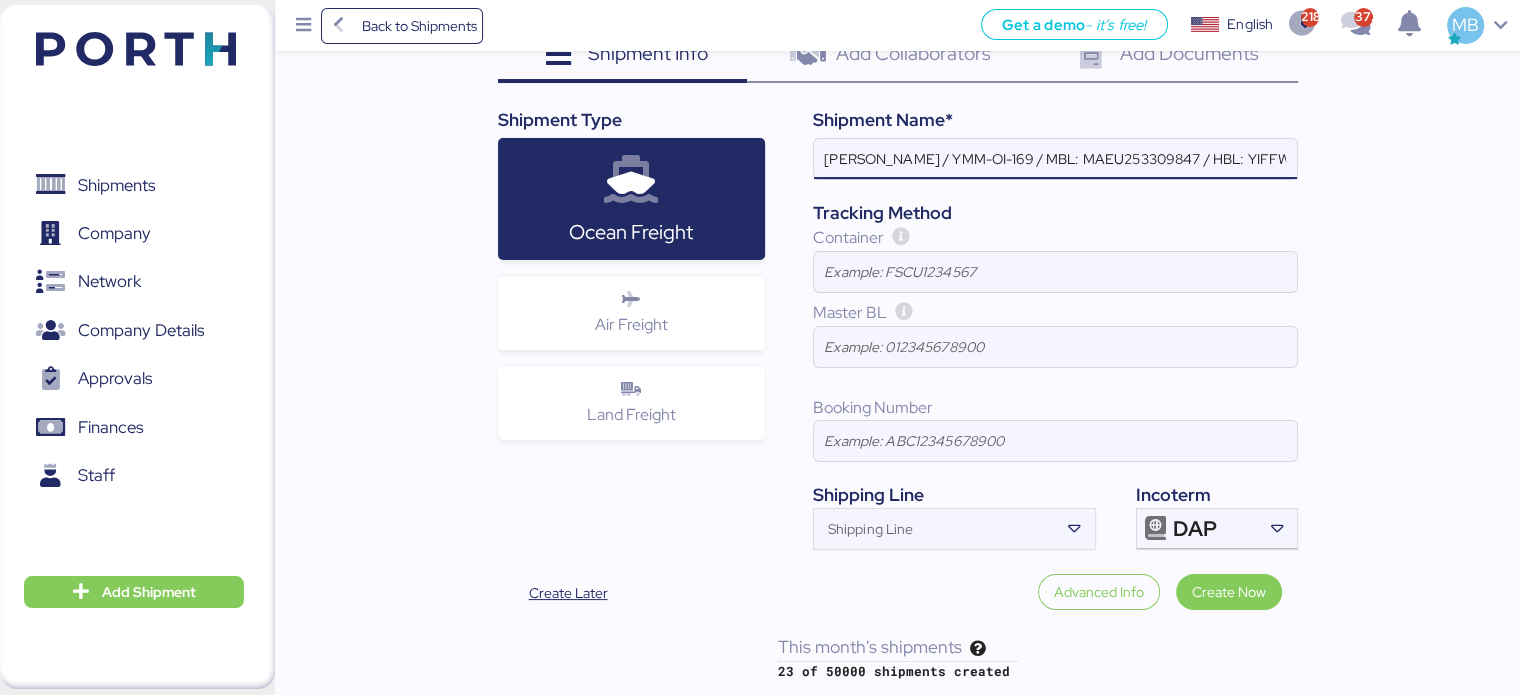 click on "YAMATO - MURATA / YMM-OI-169 / MBL: MAEU253309847 / HBL: YIFFW0044025 / LCL" at bounding box center (1055, 159) 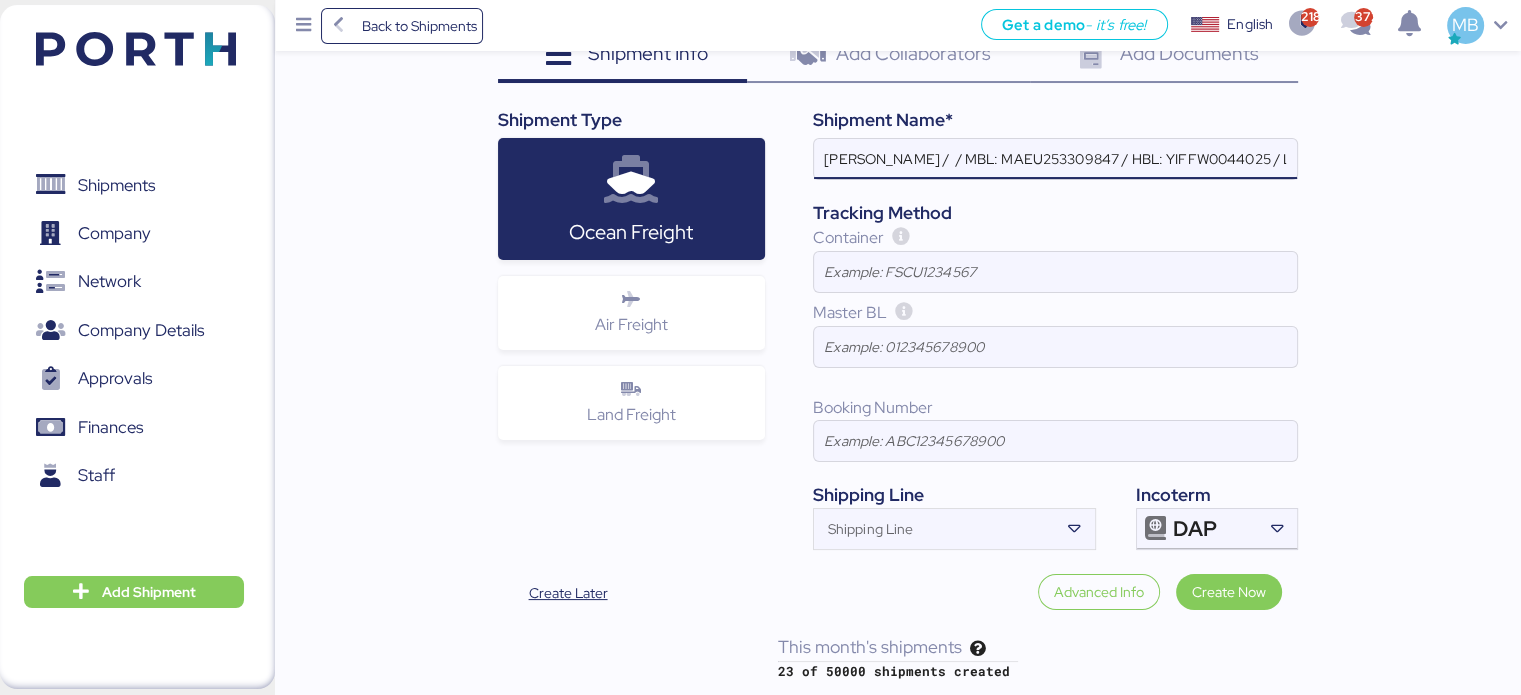 paste on "YMM-OI-203" 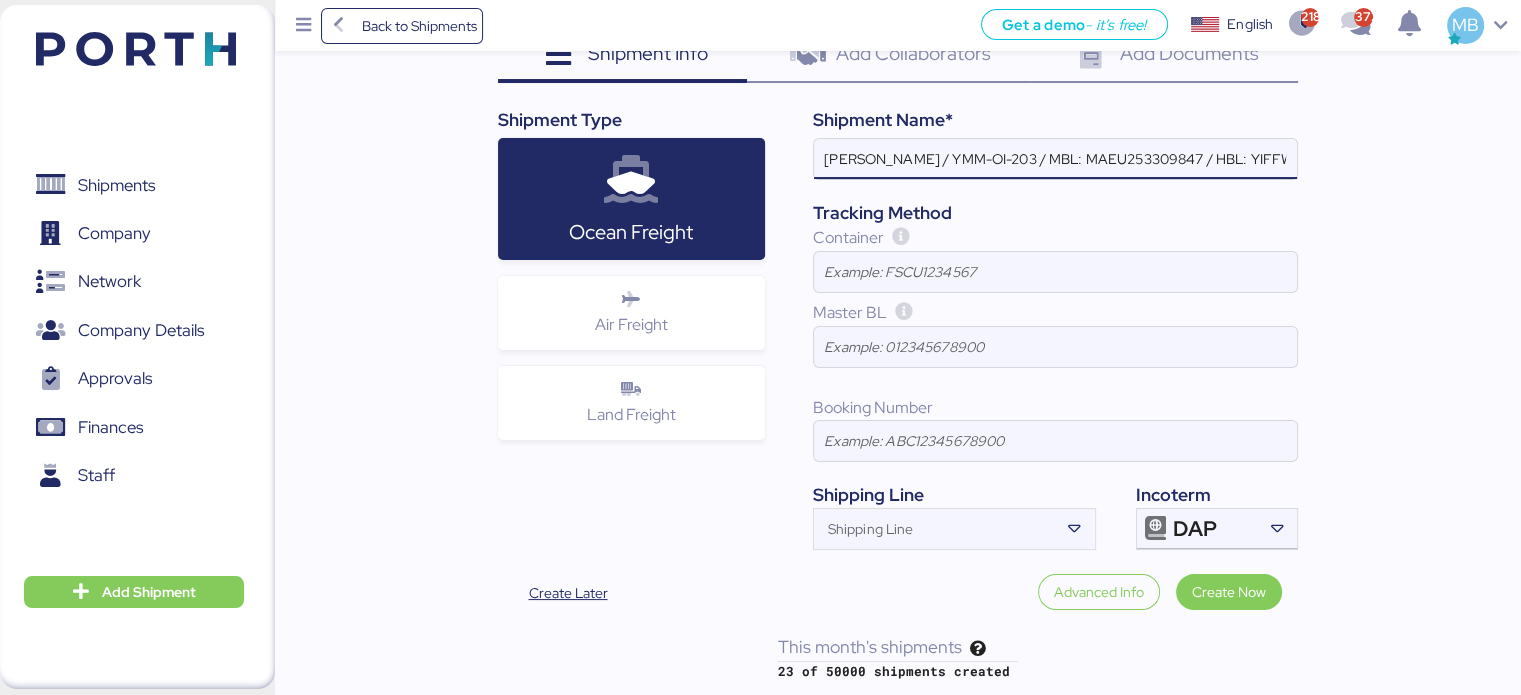 click on "YAMATO - MURATA / YMM-OI-203 / MBL: MAEU253309847 / HBL: YIFFW0044025 / LCL" at bounding box center (1055, 159) 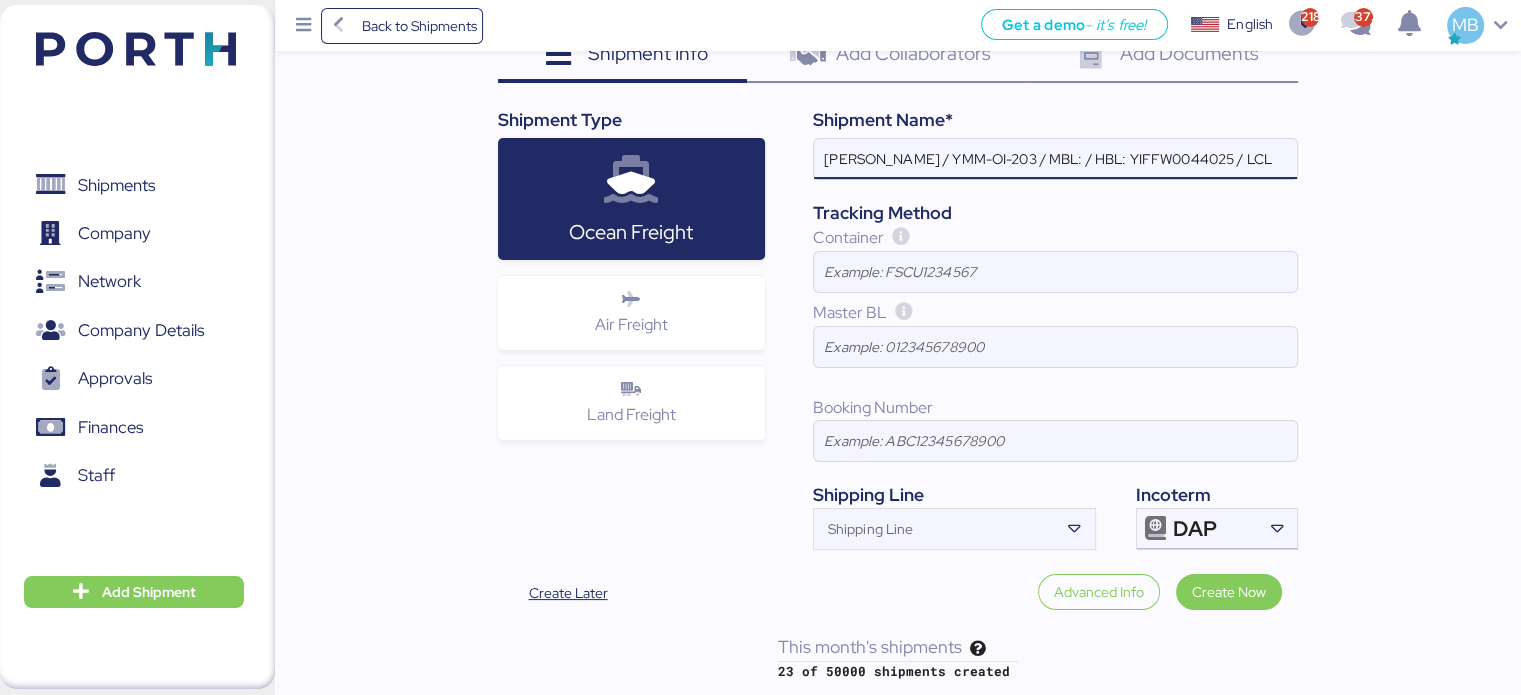 paste on "NGTL7459037" 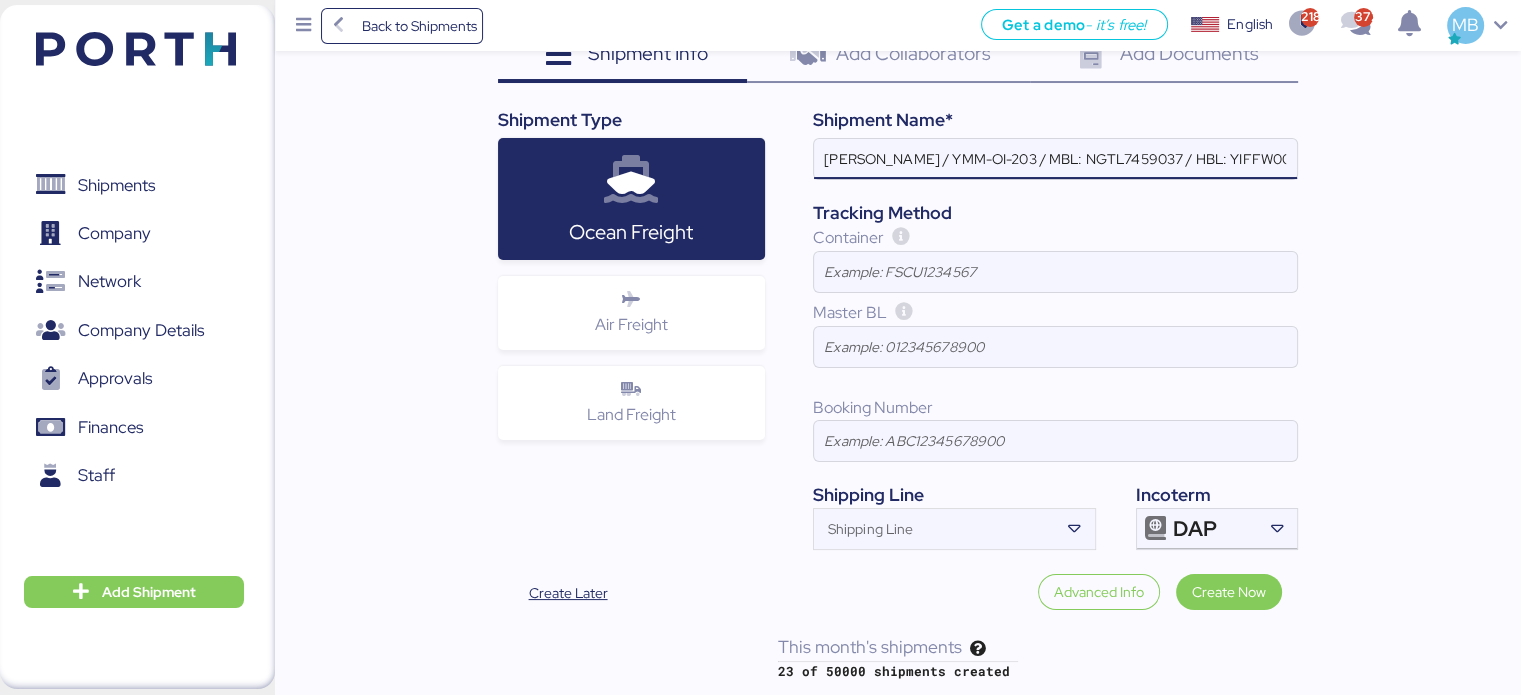 click on "YAMATO - MURATA / YMM-OI-203 / MBL: NGTL7459037 / HBL: YIFFW0044025 / LCL" at bounding box center (1055, 159) 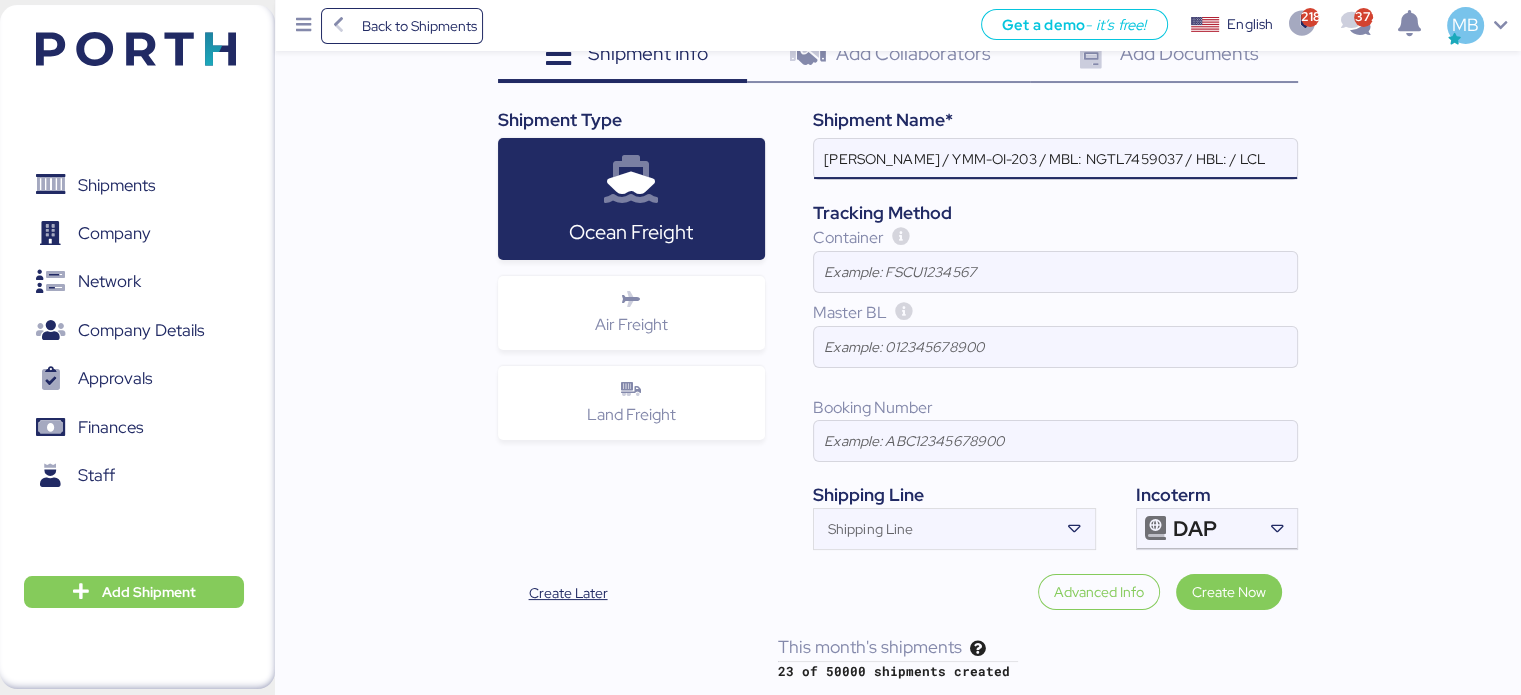paste on "YTJTGI011277" 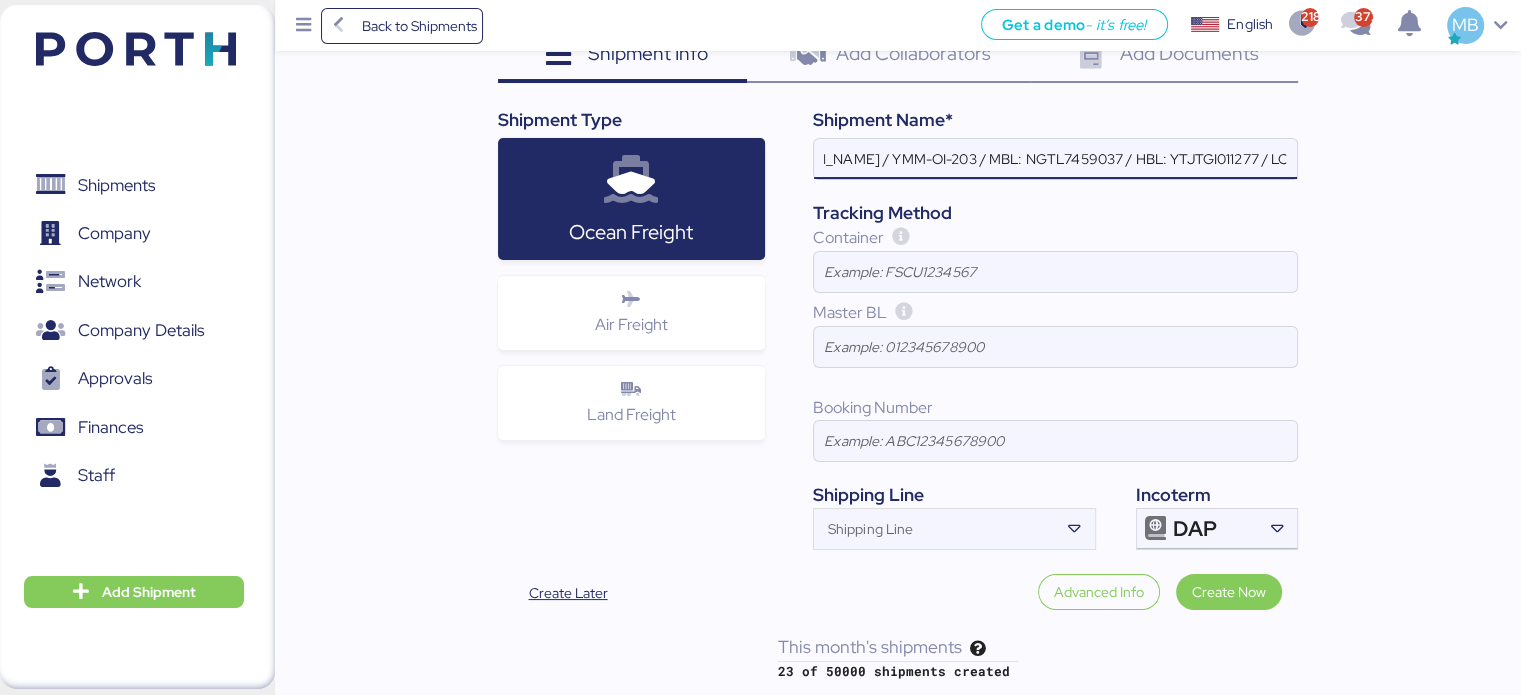 scroll, scrollTop: 0, scrollLeft: 85, axis: horizontal 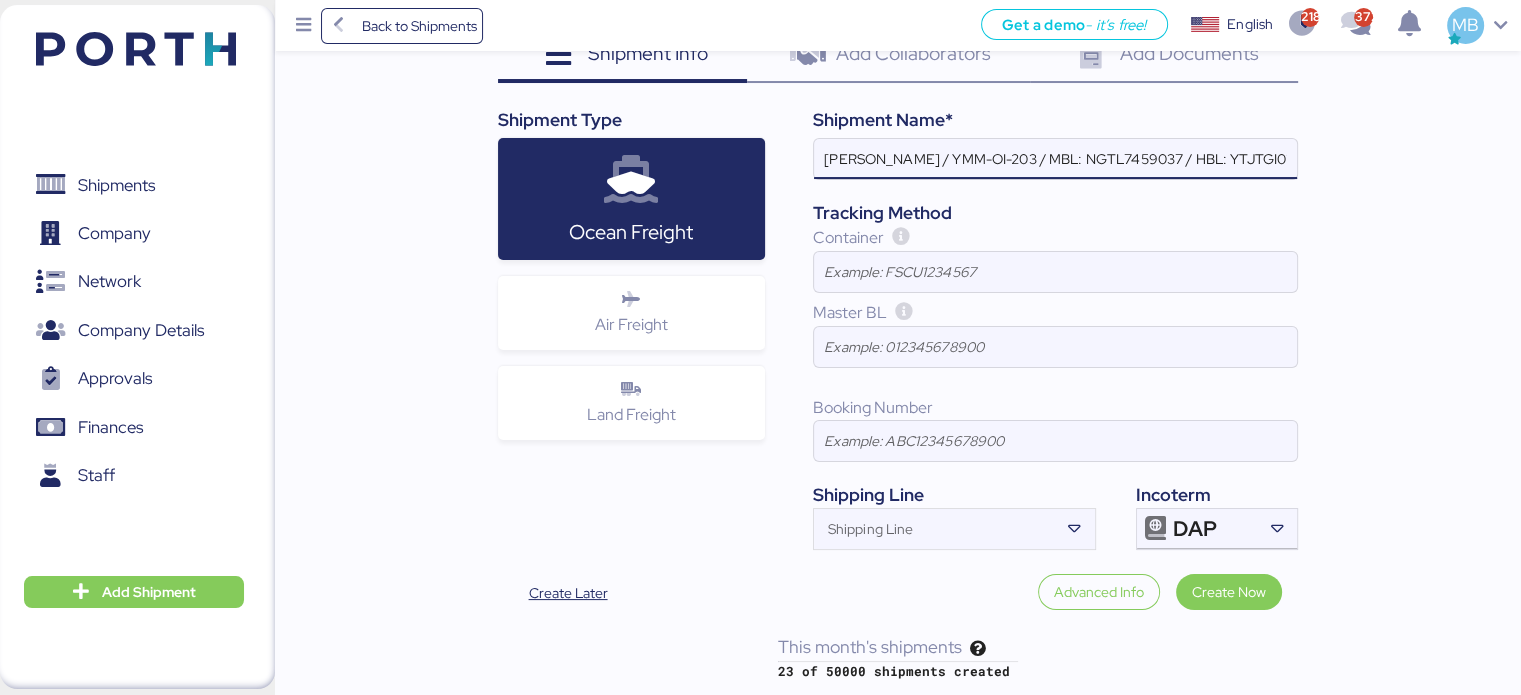 click on "YAMATO - MURATA / YMM-OI-203 / MBL: NGTL7459037 / HBL: YTJTGI011277 / LCL" at bounding box center (1055, 159) 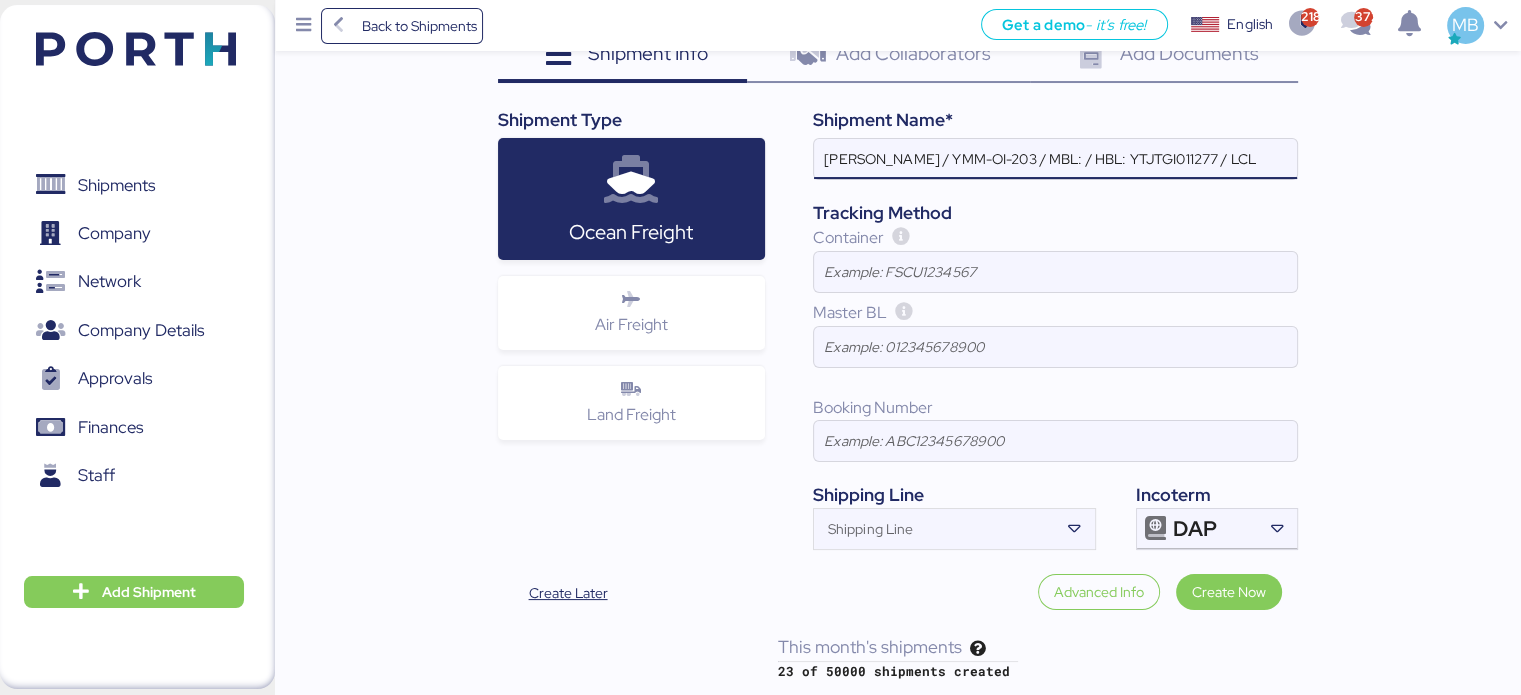 paste on "NGTL7459037" 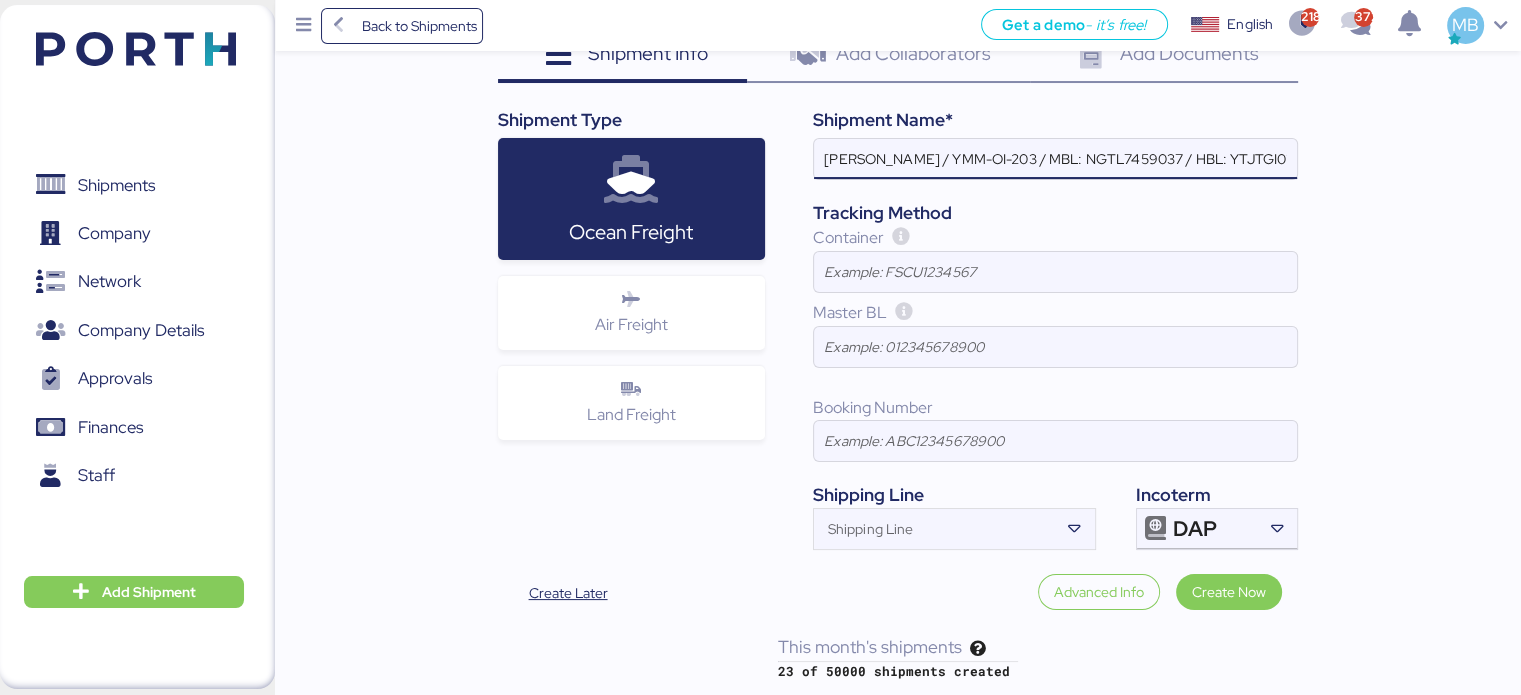 click on "YAMATO - MURATA / YMM-OI-203 / MBL: NGTL7459037 / HBL: YTJTGI011277 / LCL" at bounding box center [1055, 159] 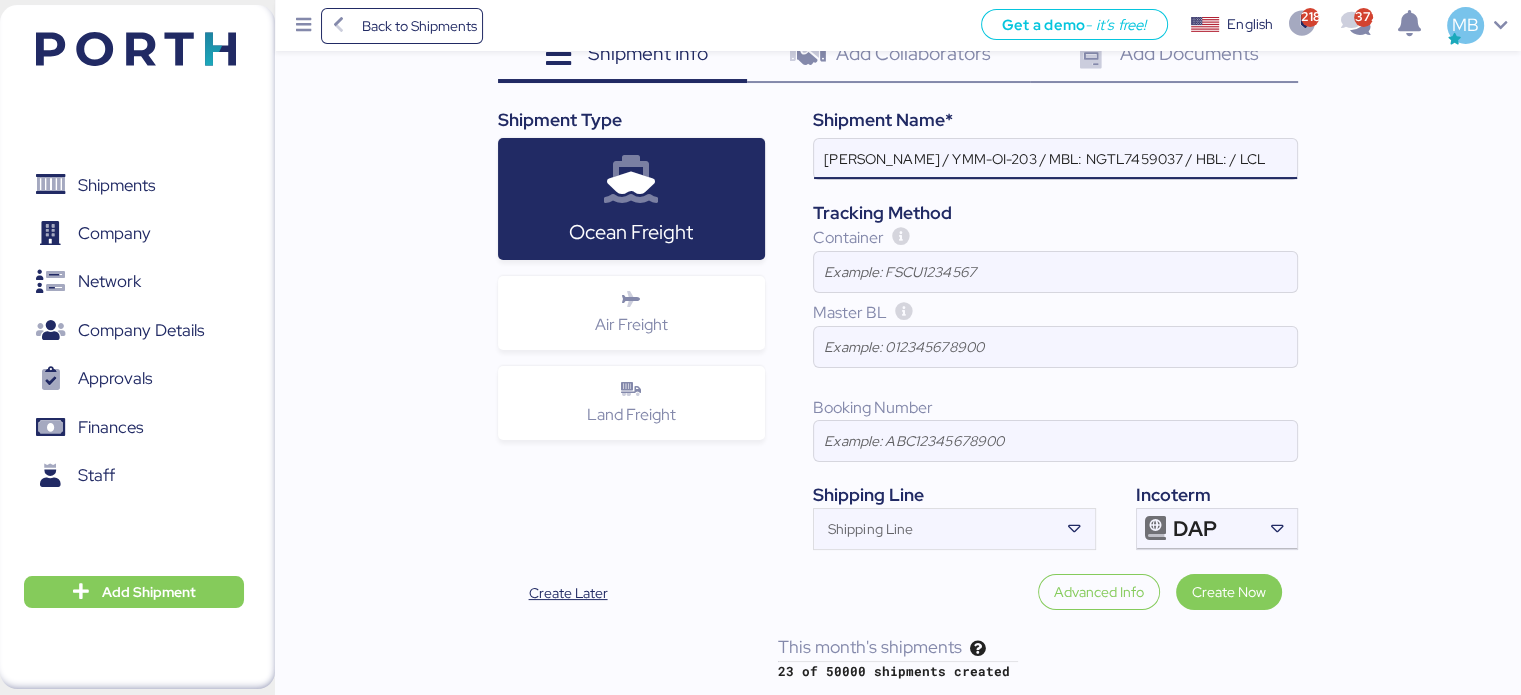 paste on "YTJTGI011277" 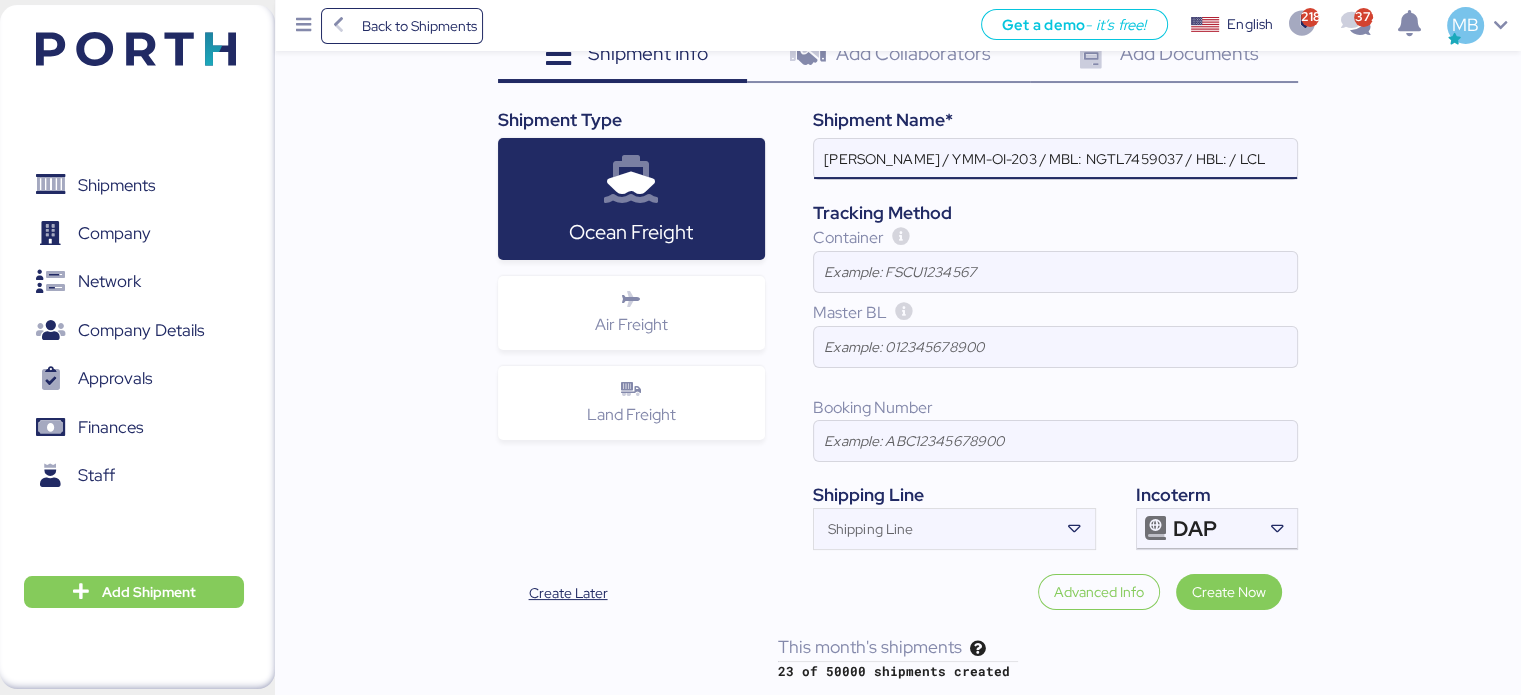 type on "YAMATO - MURATA / YMM-OI-203 / MBL: NGTL7459037 / HBL: YTJTGI011277 / LCL" 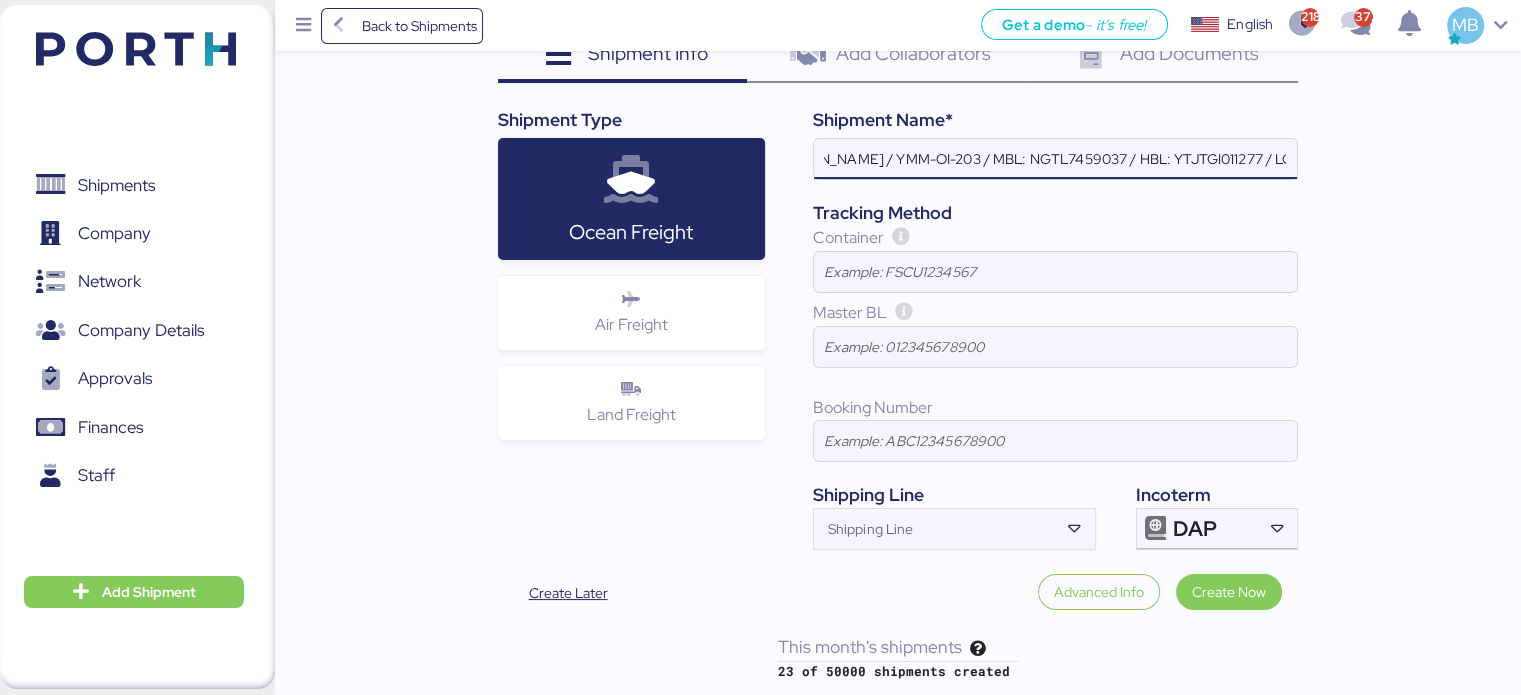 scroll, scrollTop: 0, scrollLeft: 85, axis: horizontal 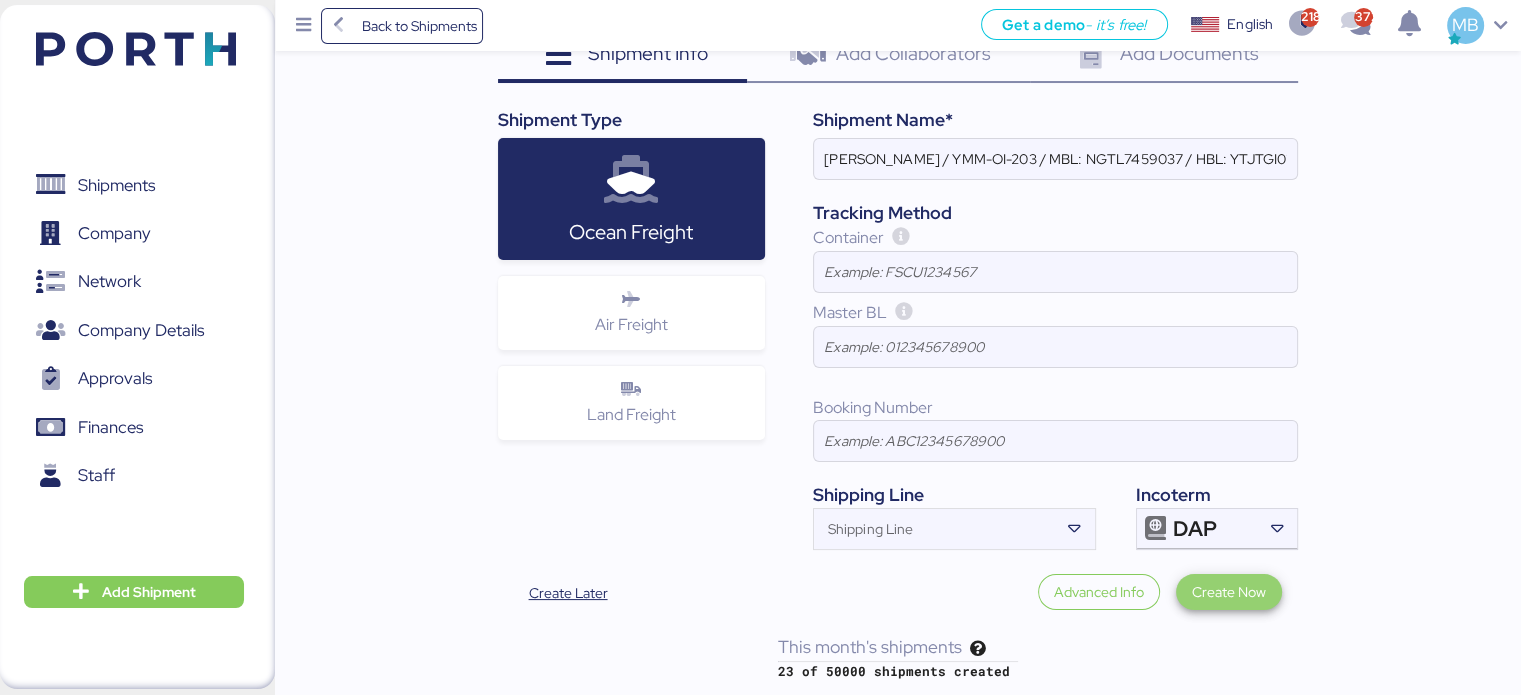 click on "Create Now" at bounding box center (1229, 592) 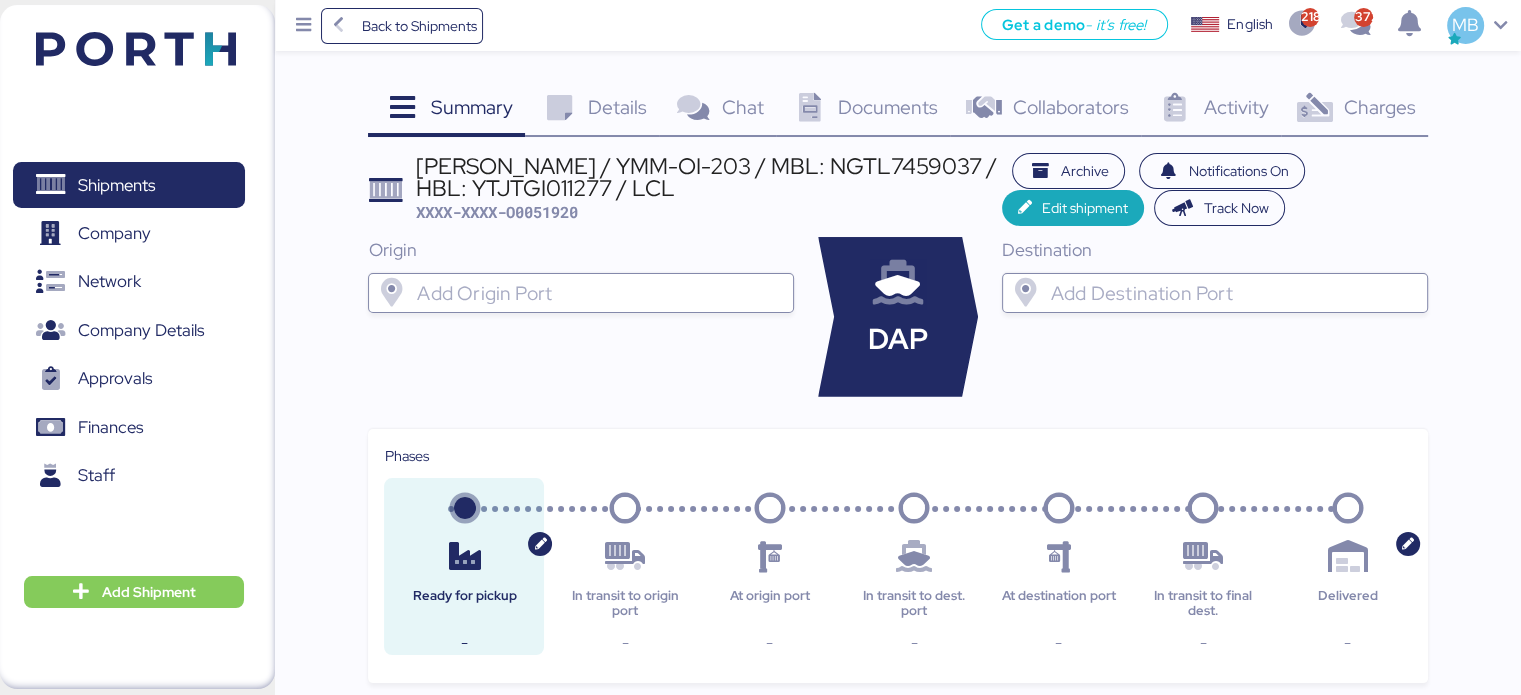 click at bounding box center (599, 293) 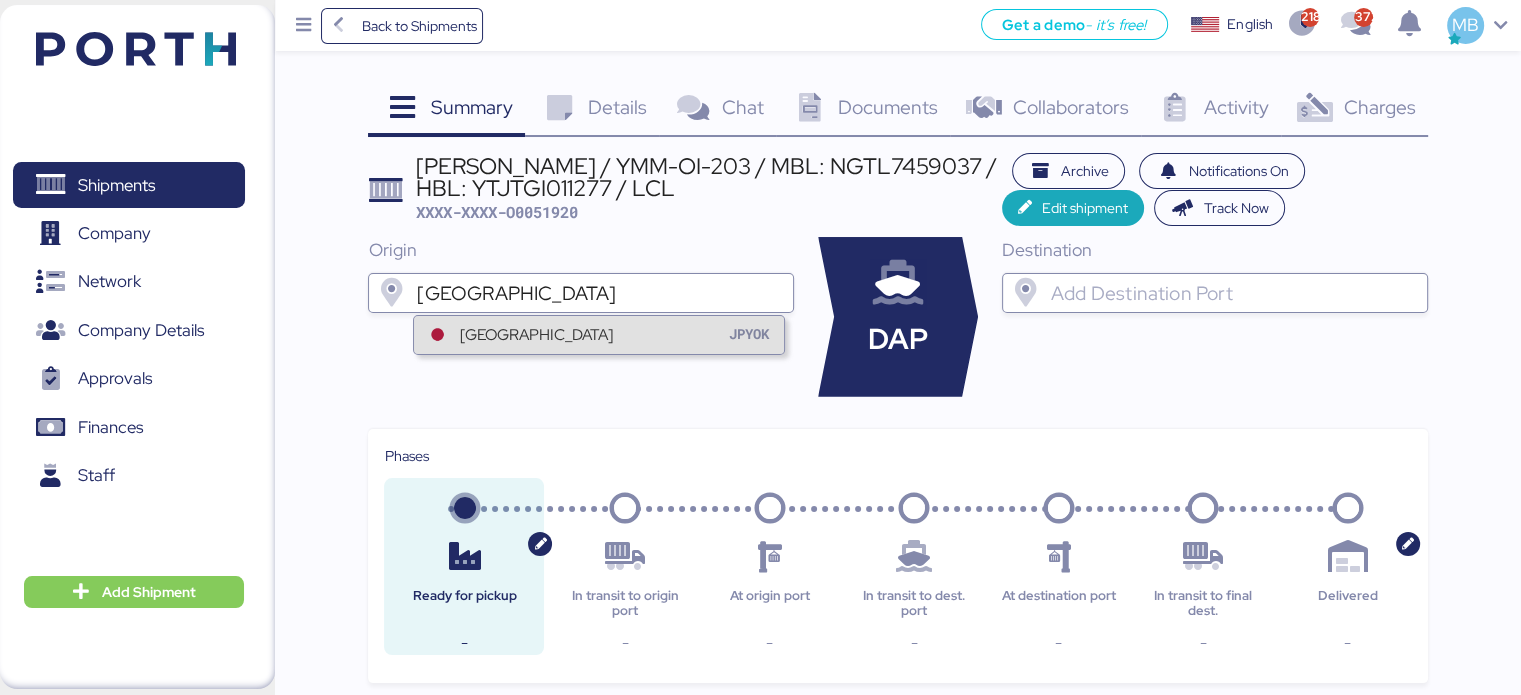 type on "yokohama" 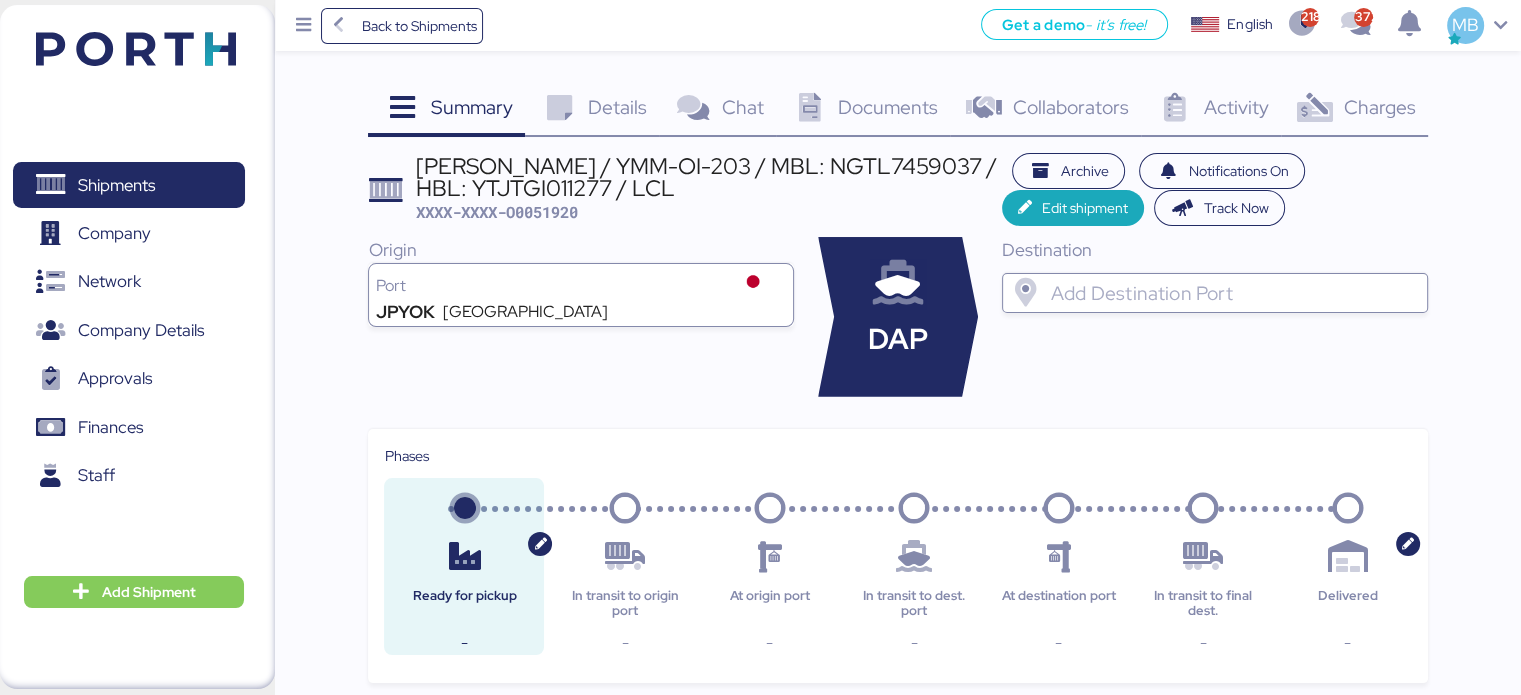 click at bounding box center (1233, 293) 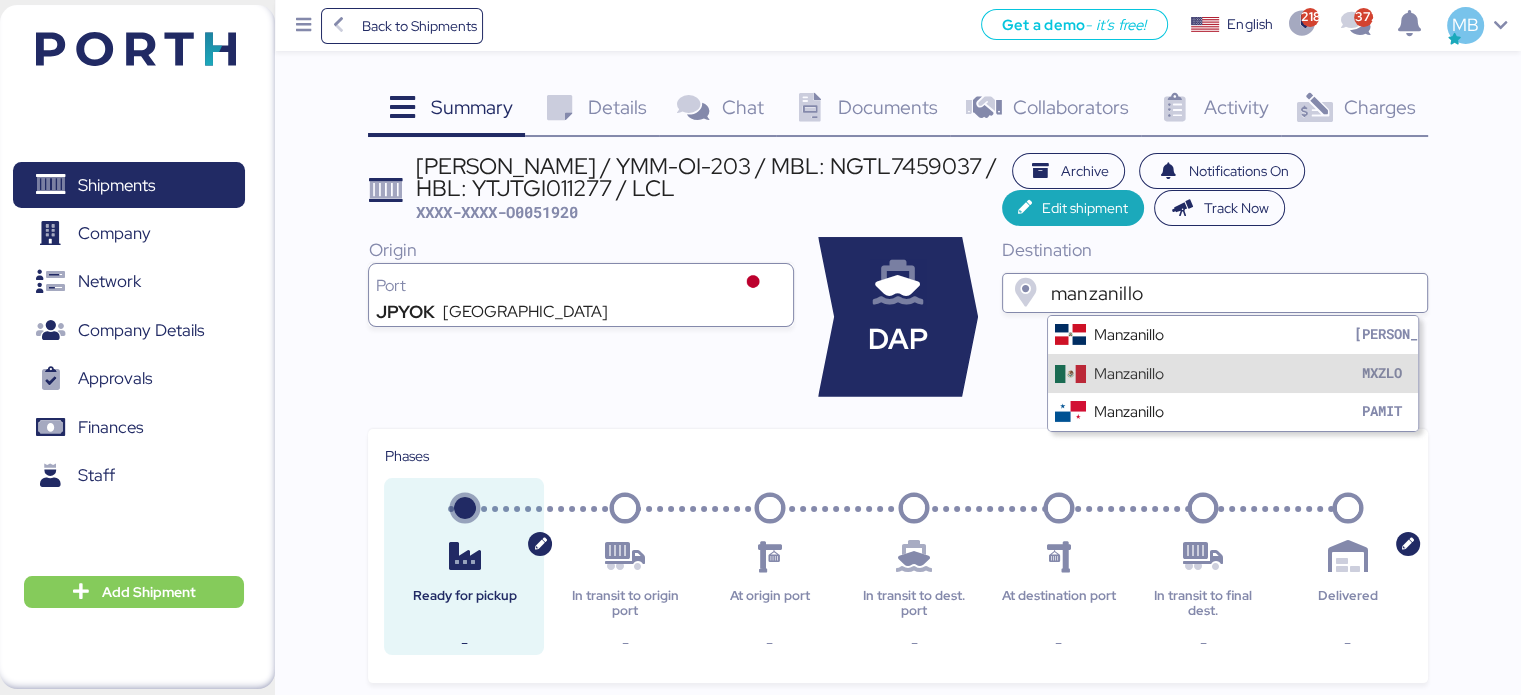 type on "manzanillo" 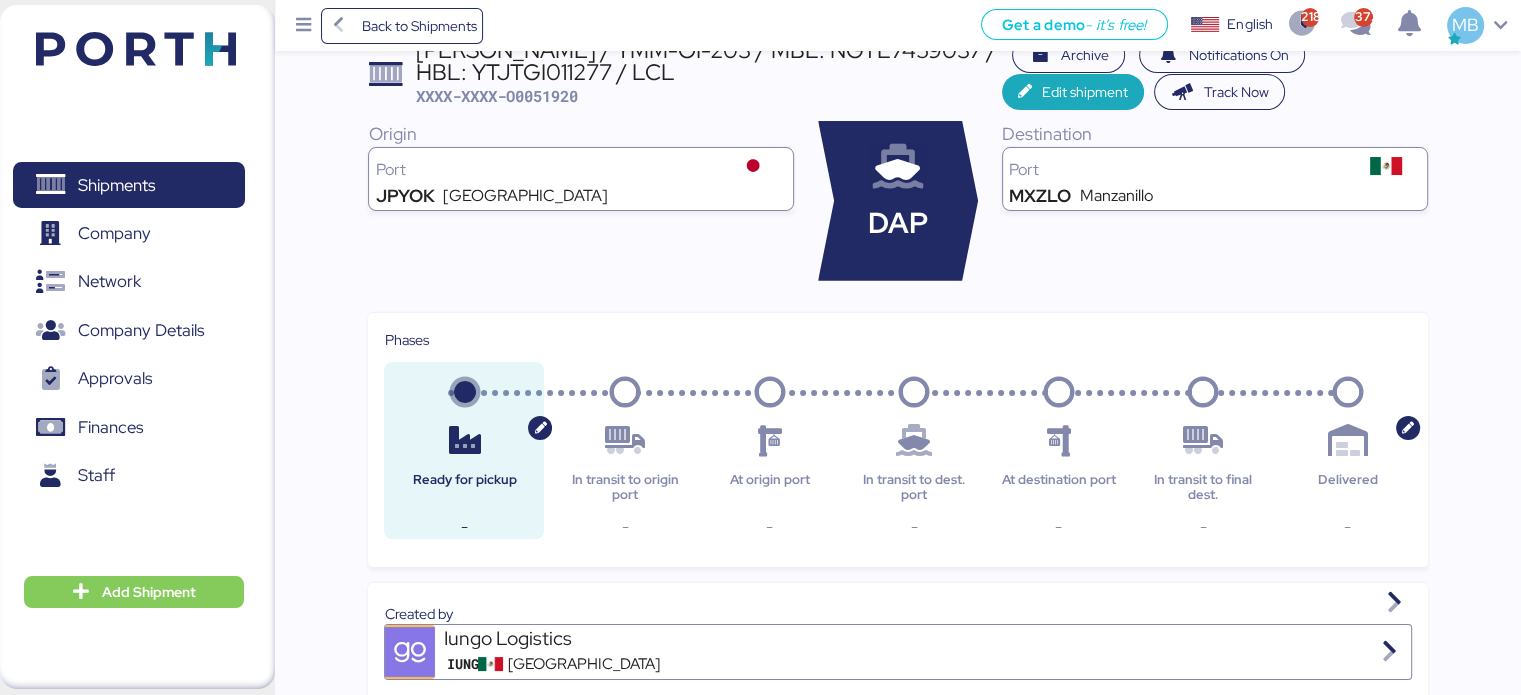 scroll, scrollTop: 0, scrollLeft: 0, axis: both 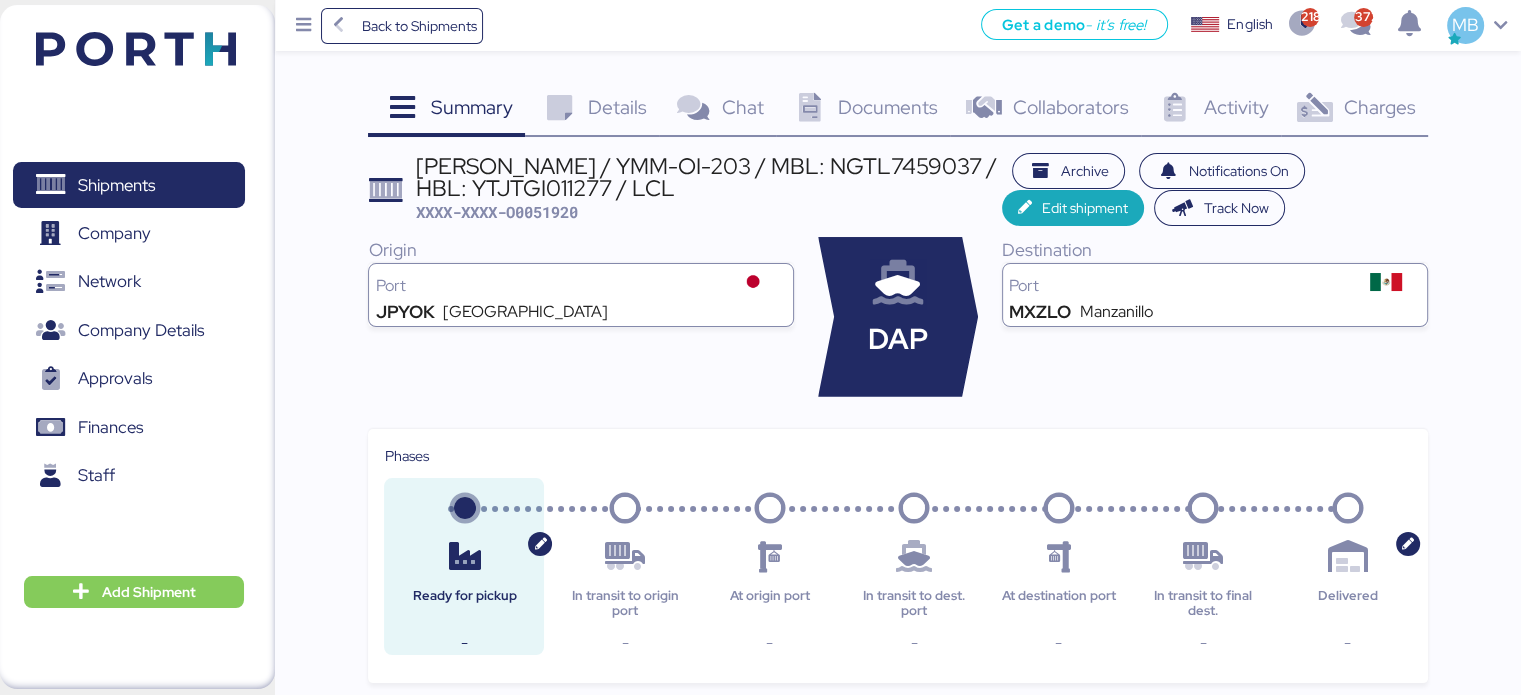 click on "Details" at bounding box center (617, 107) 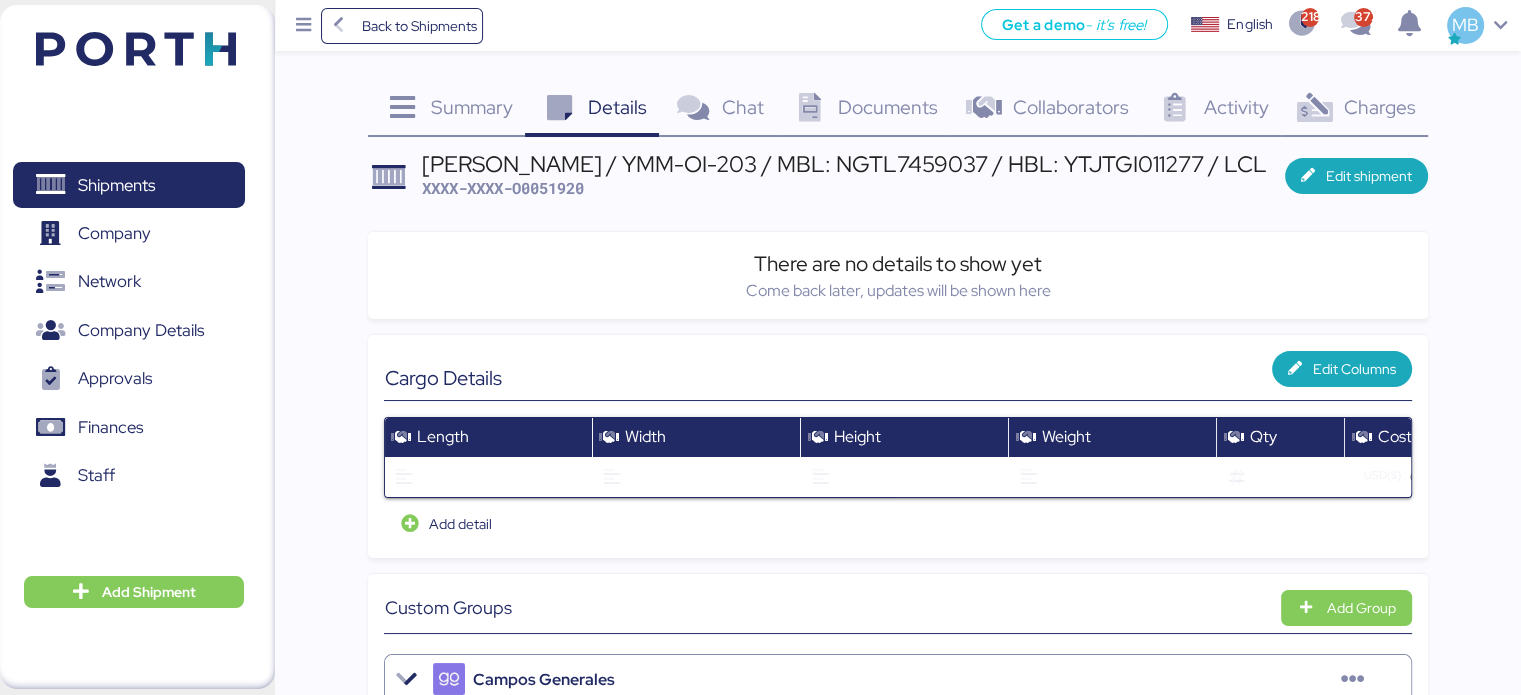 click on "YAMATO - MURATA / YMM-OI-203 / MBL: NGTL7459037 / HBL: YTJTGI011277 / LCL" at bounding box center (844, 164) 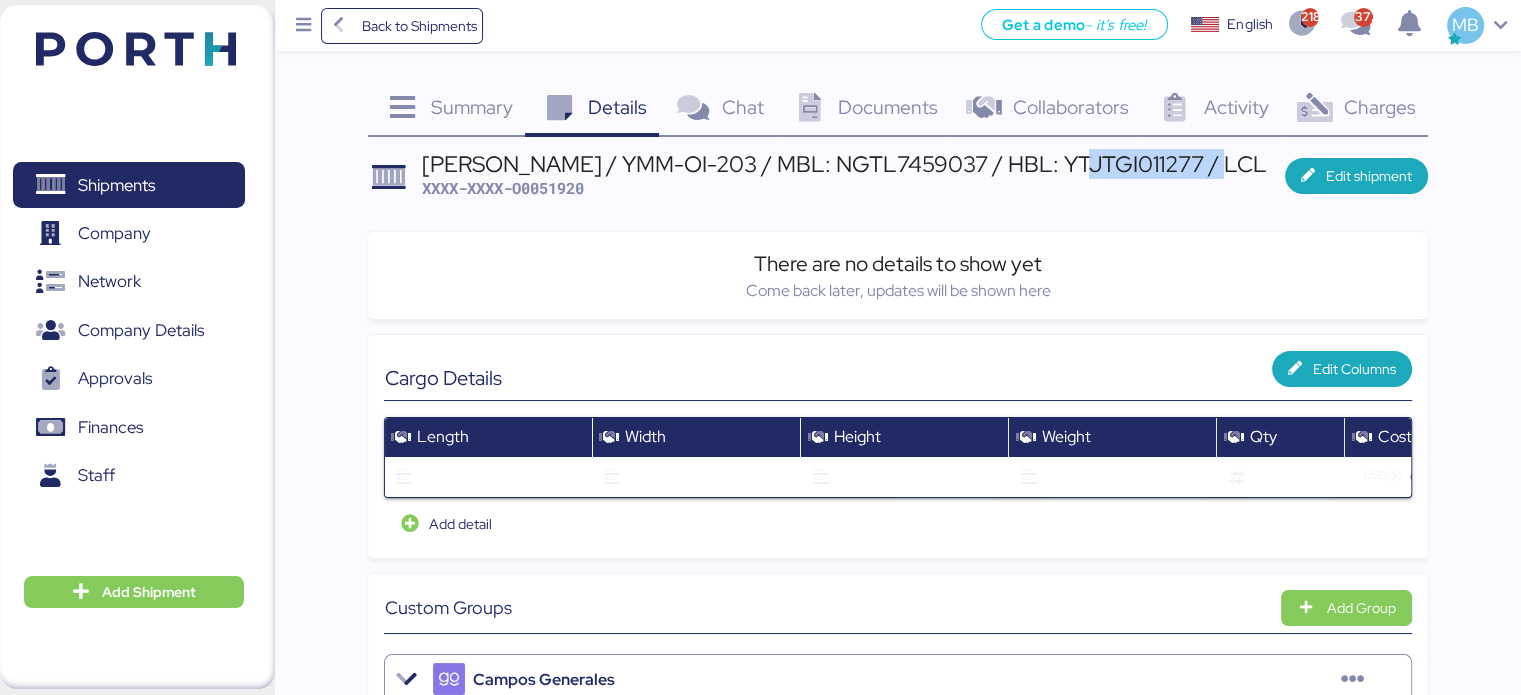 click on "YAMATO - MURATA / YMM-OI-203 / MBL: NGTL7459037 / HBL: YTJTGI011277 / LCL" at bounding box center [844, 164] 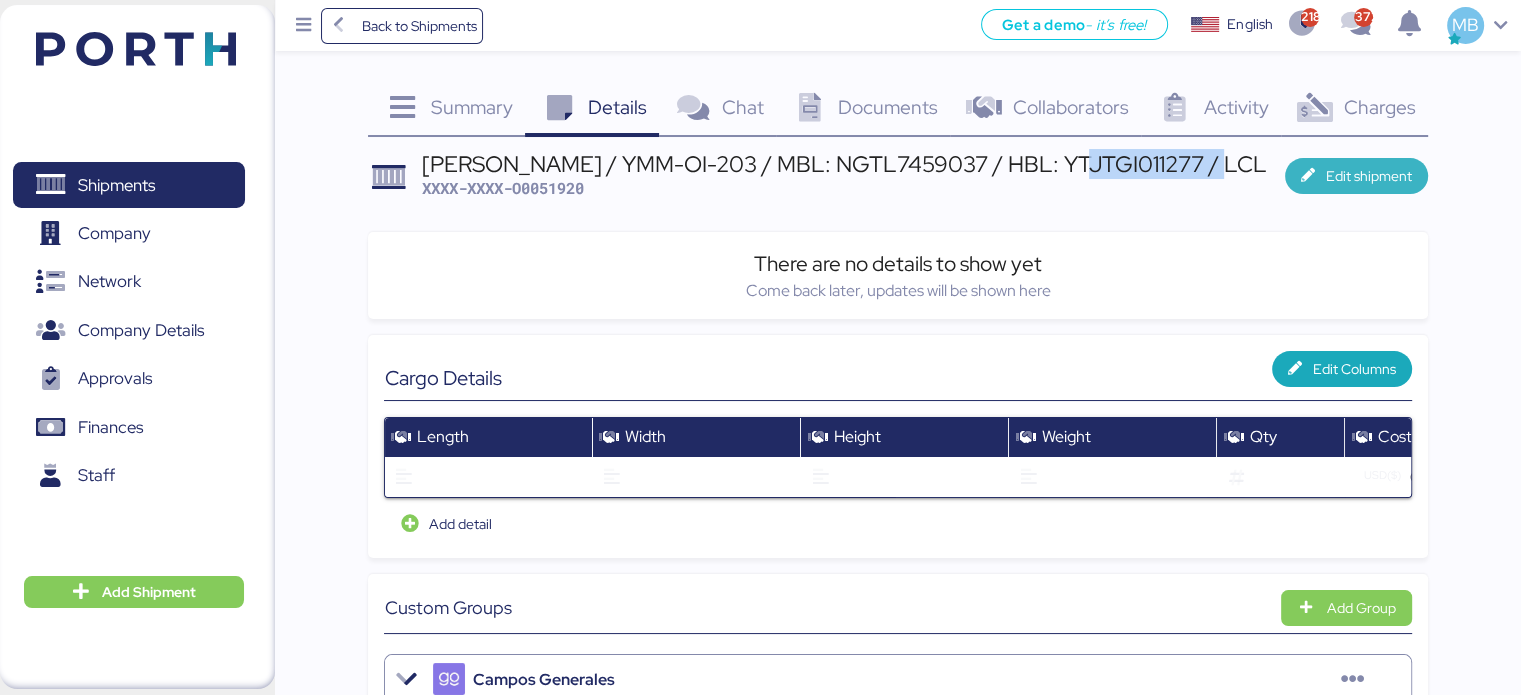 click on "Edit shipment" at bounding box center [1369, 176] 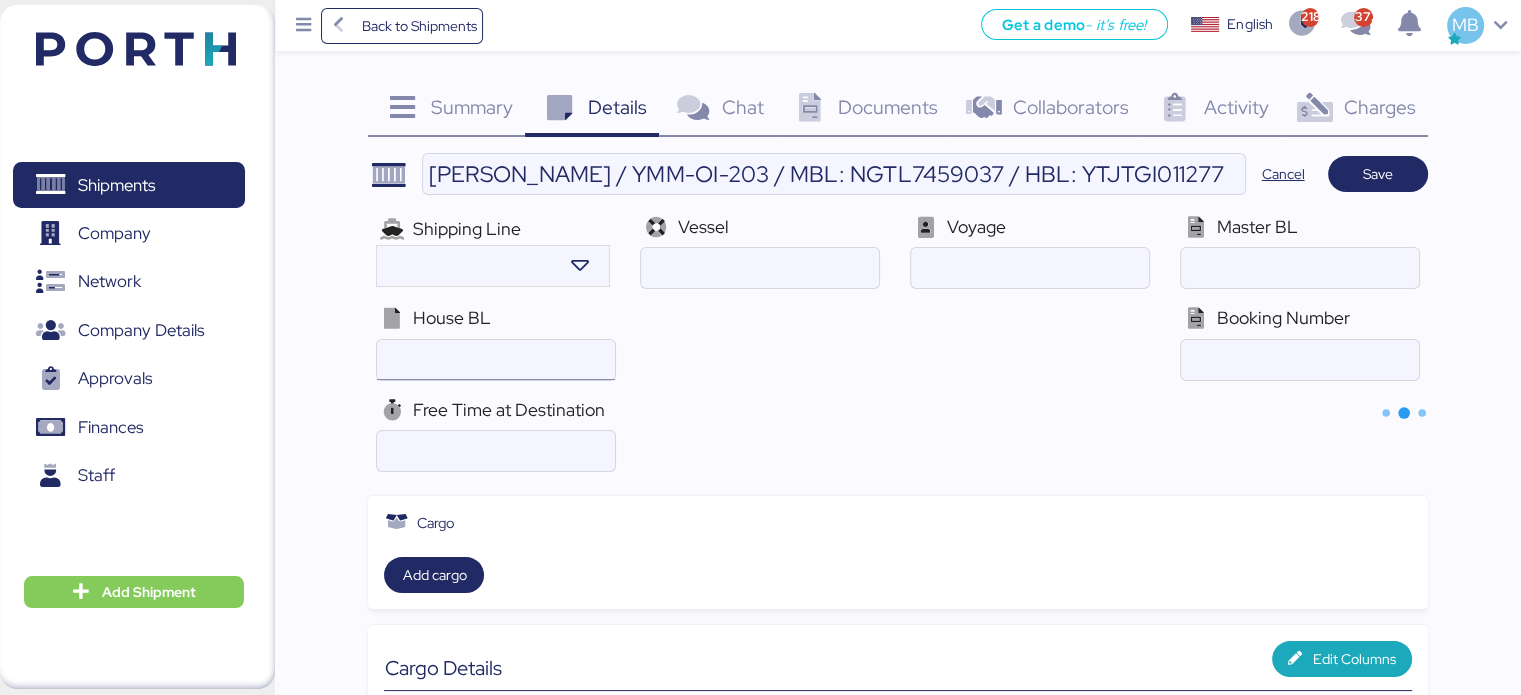 click at bounding box center [495, 360] 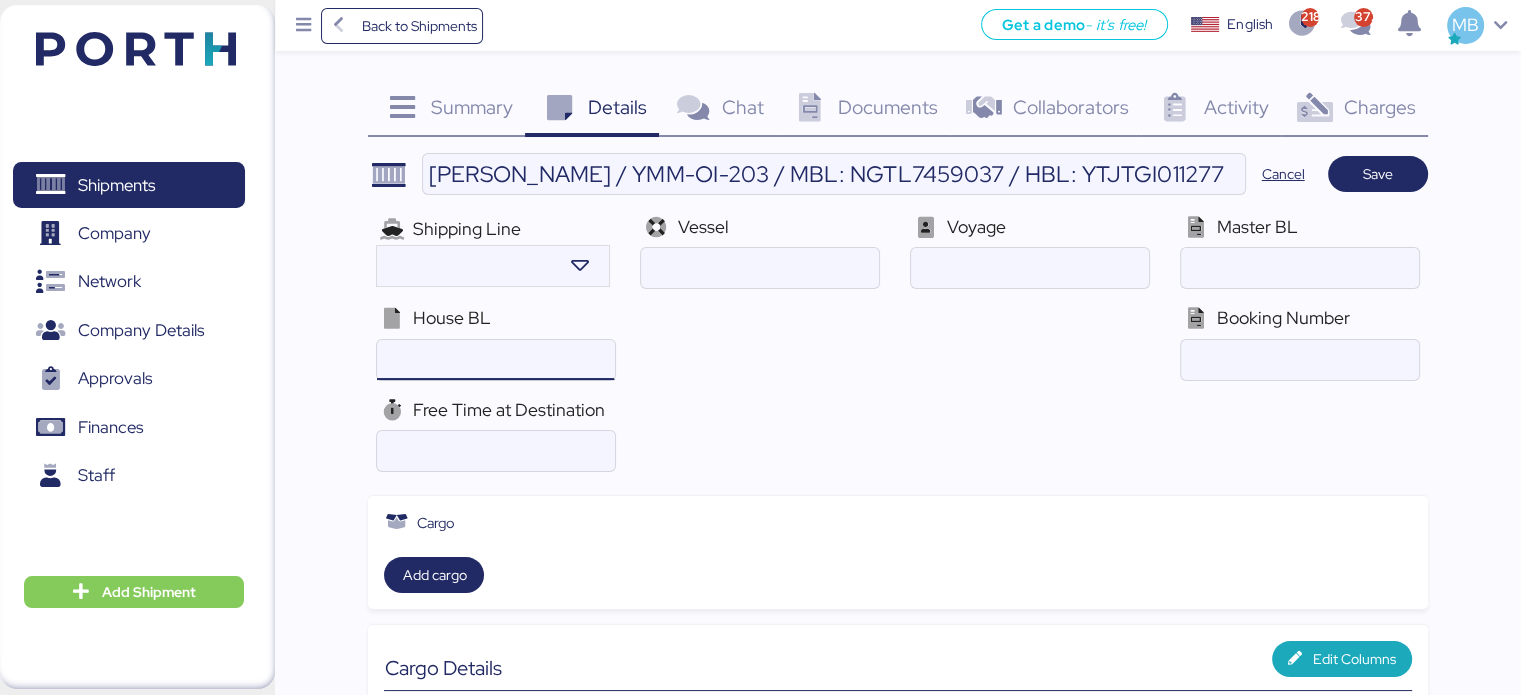 paste on "YTJTGI011277" 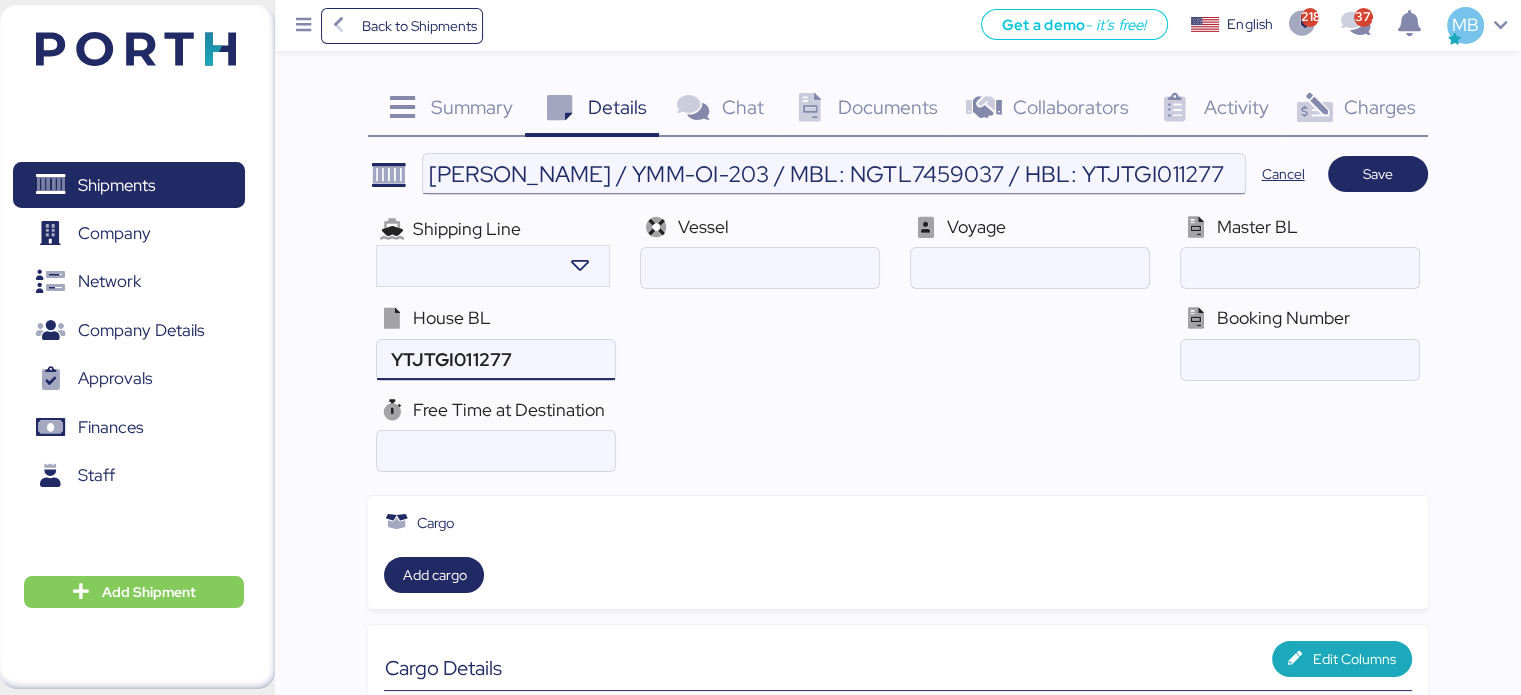type on "YTJTGI011277" 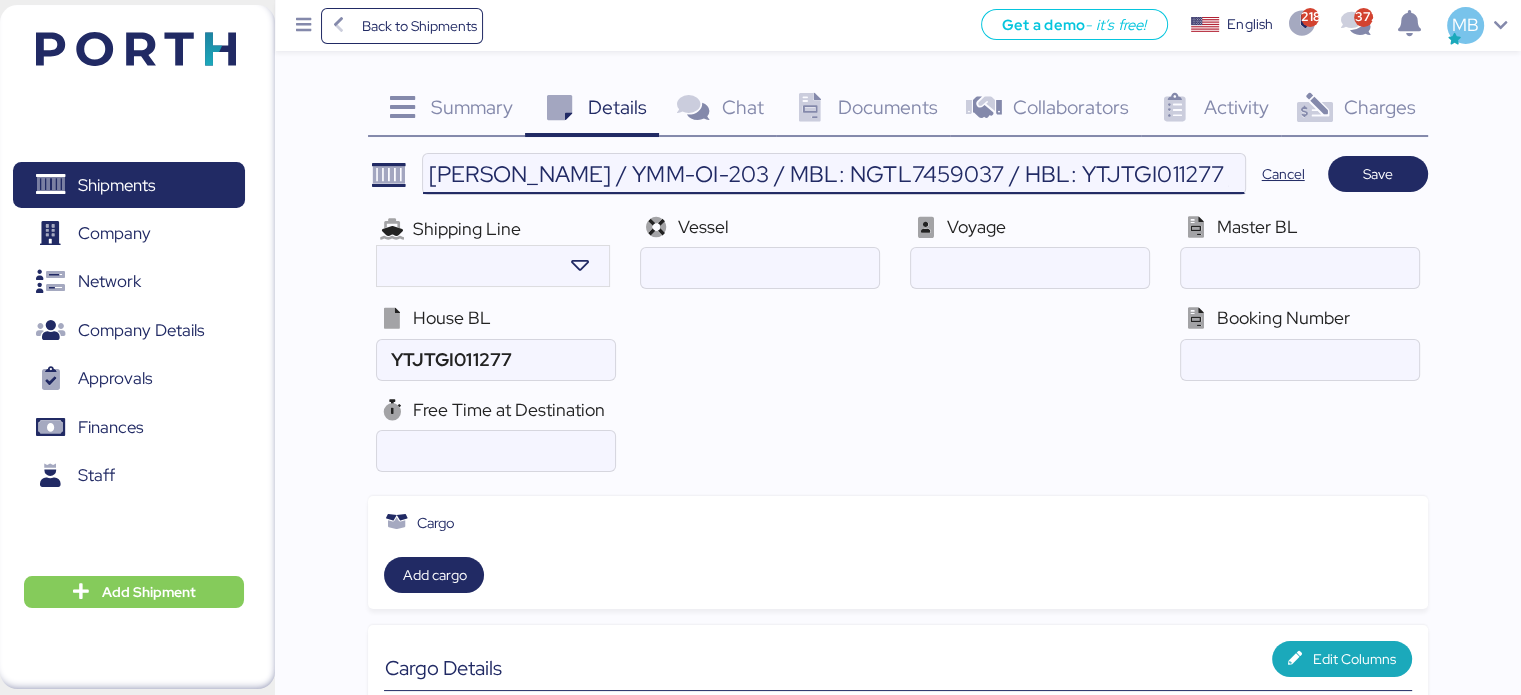click on "YAMATO - MURATA / YMM-OI-203 / MBL: NGTL7459037 / HBL: YTJTGI011277 / LCL" at bounding box center (833, 174) 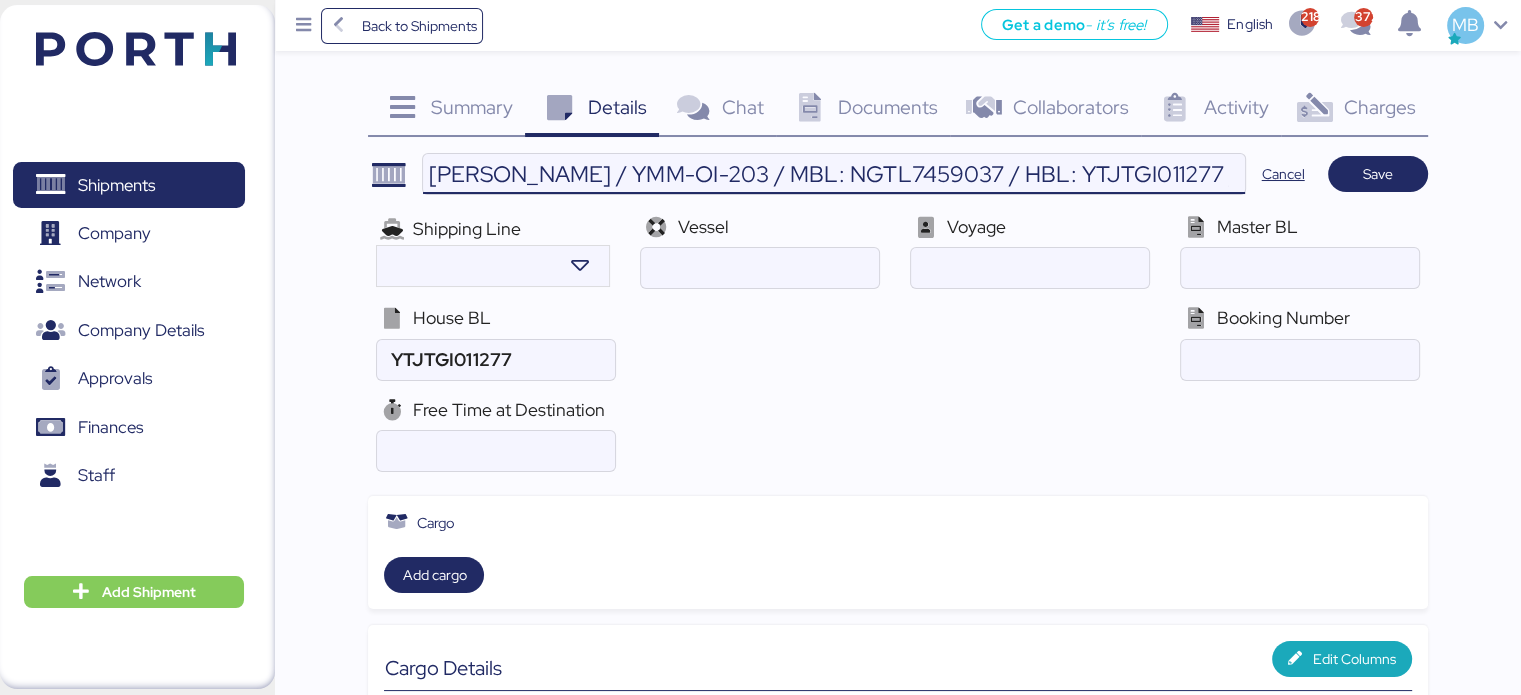 click on "Master BL" at bounding box center [1299, 251] 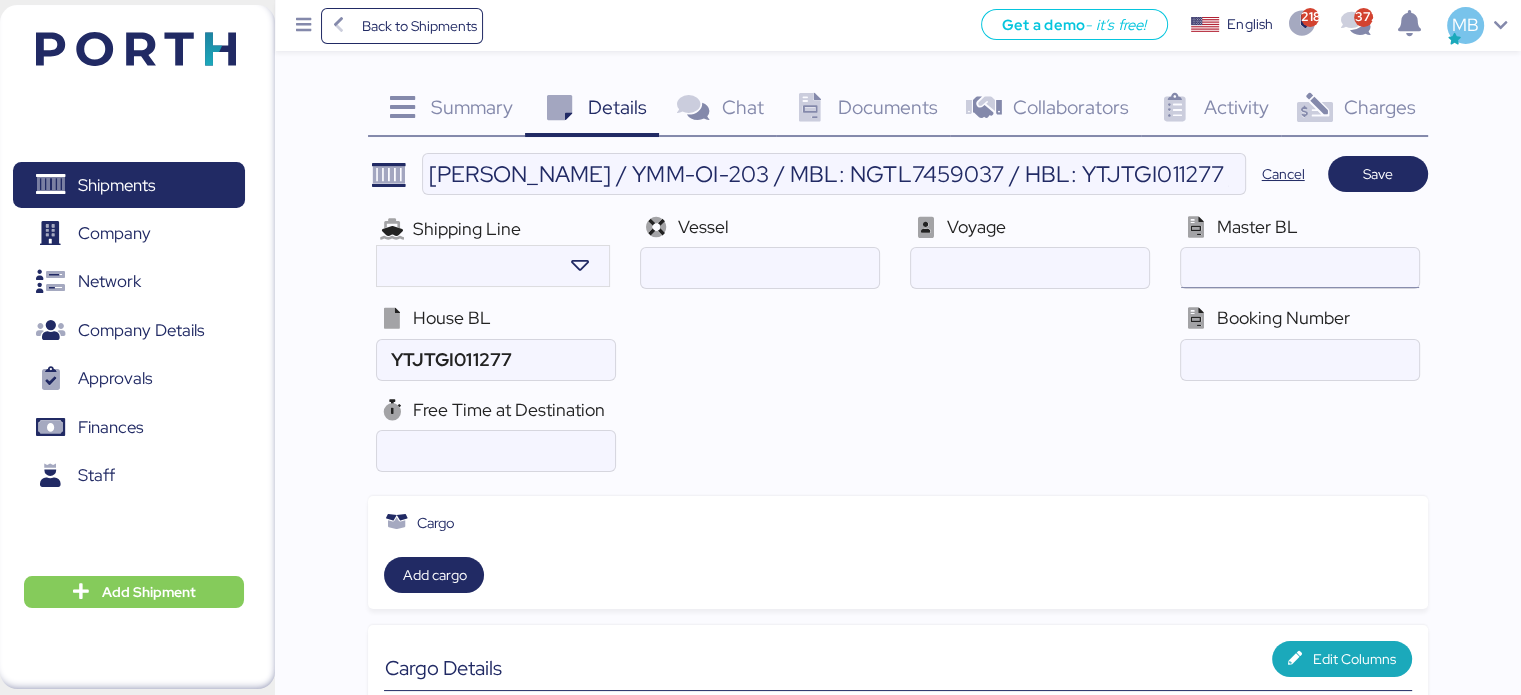 click at bounding box center (1299, 268) 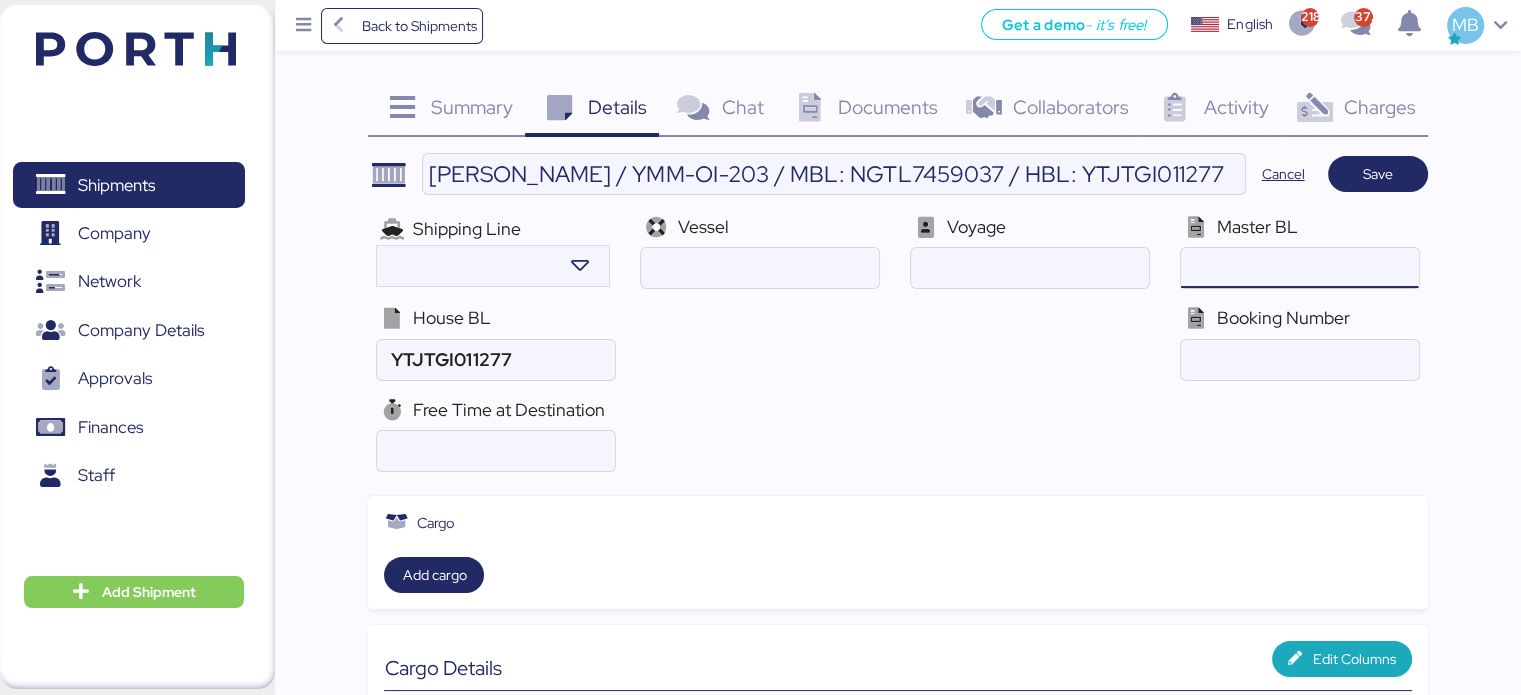 paste on "NGTL7459037" 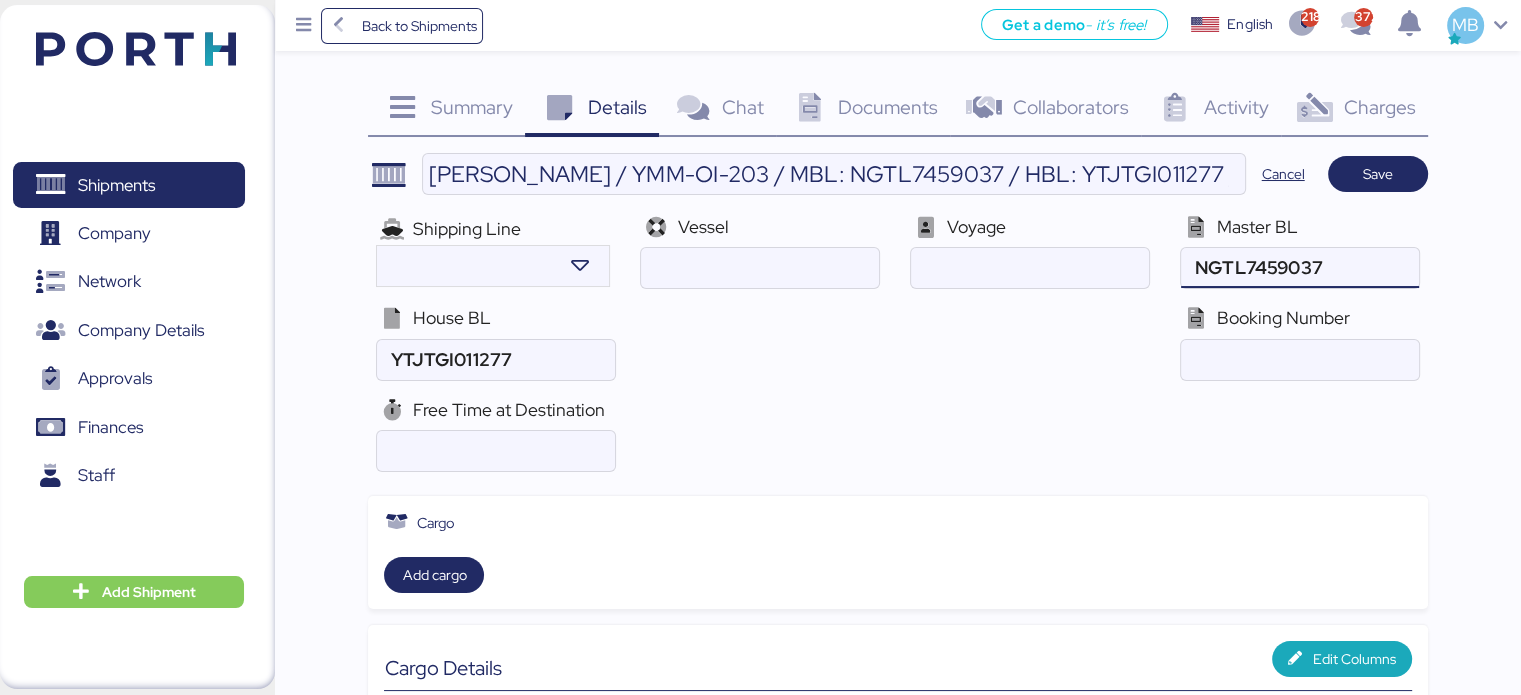 type on "NGTL7459037" 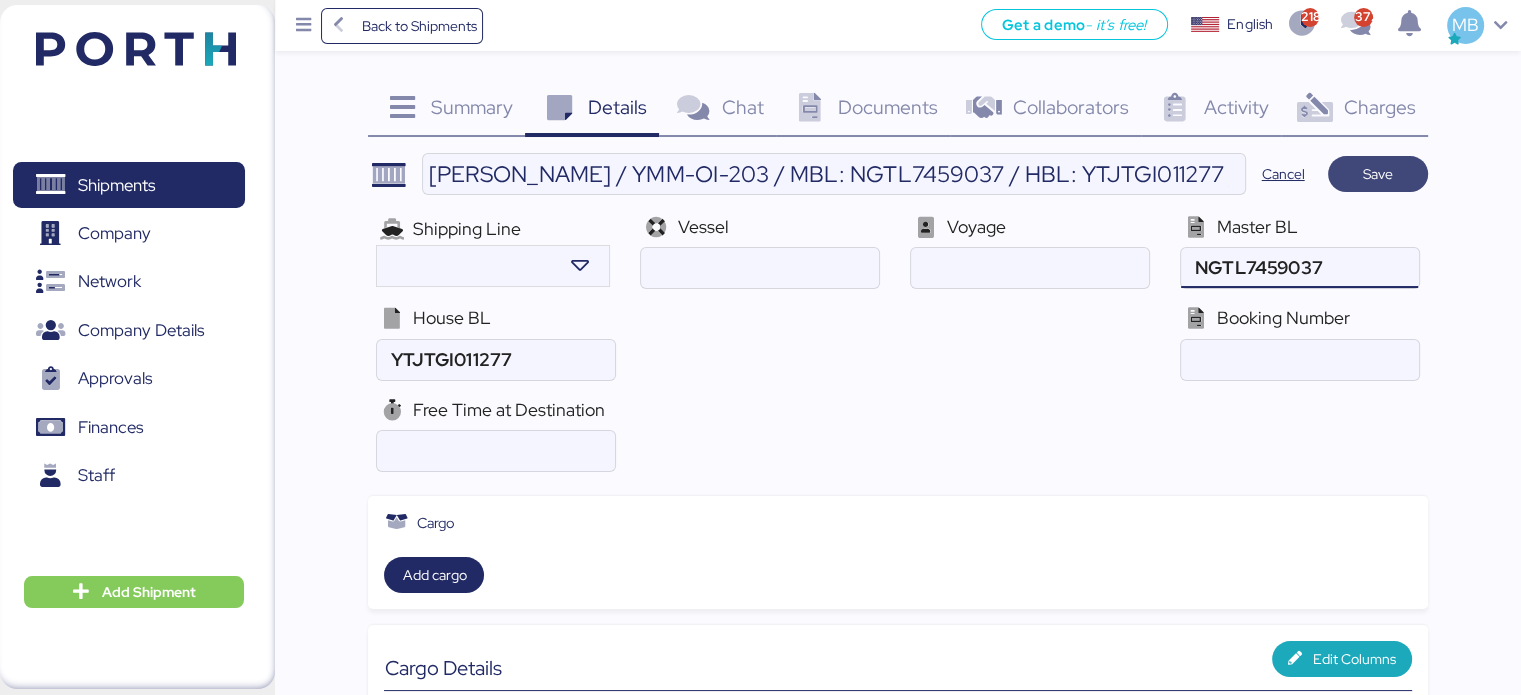 click on "Save" at bounding box center (1378, 174) 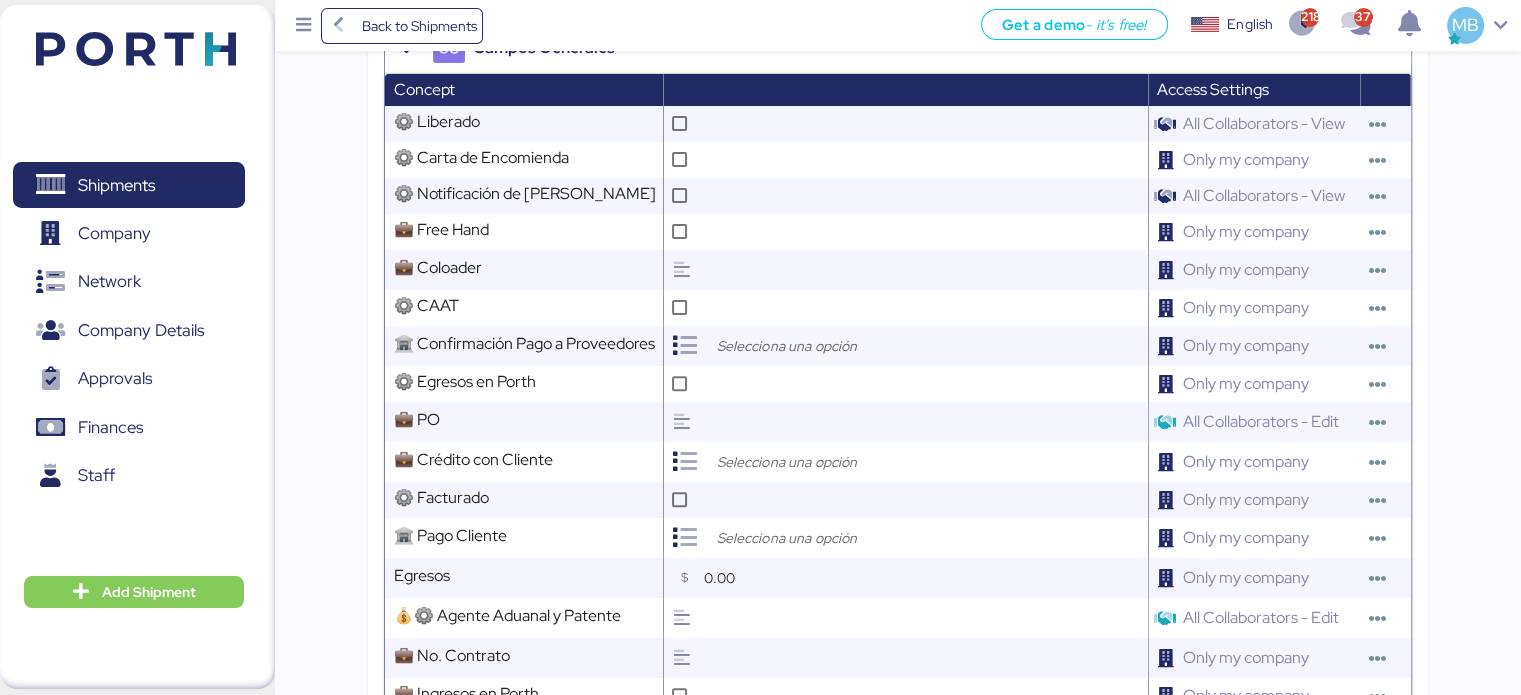 scroll, scrollTop: 800, scrollLeft: 0, axis: vertical 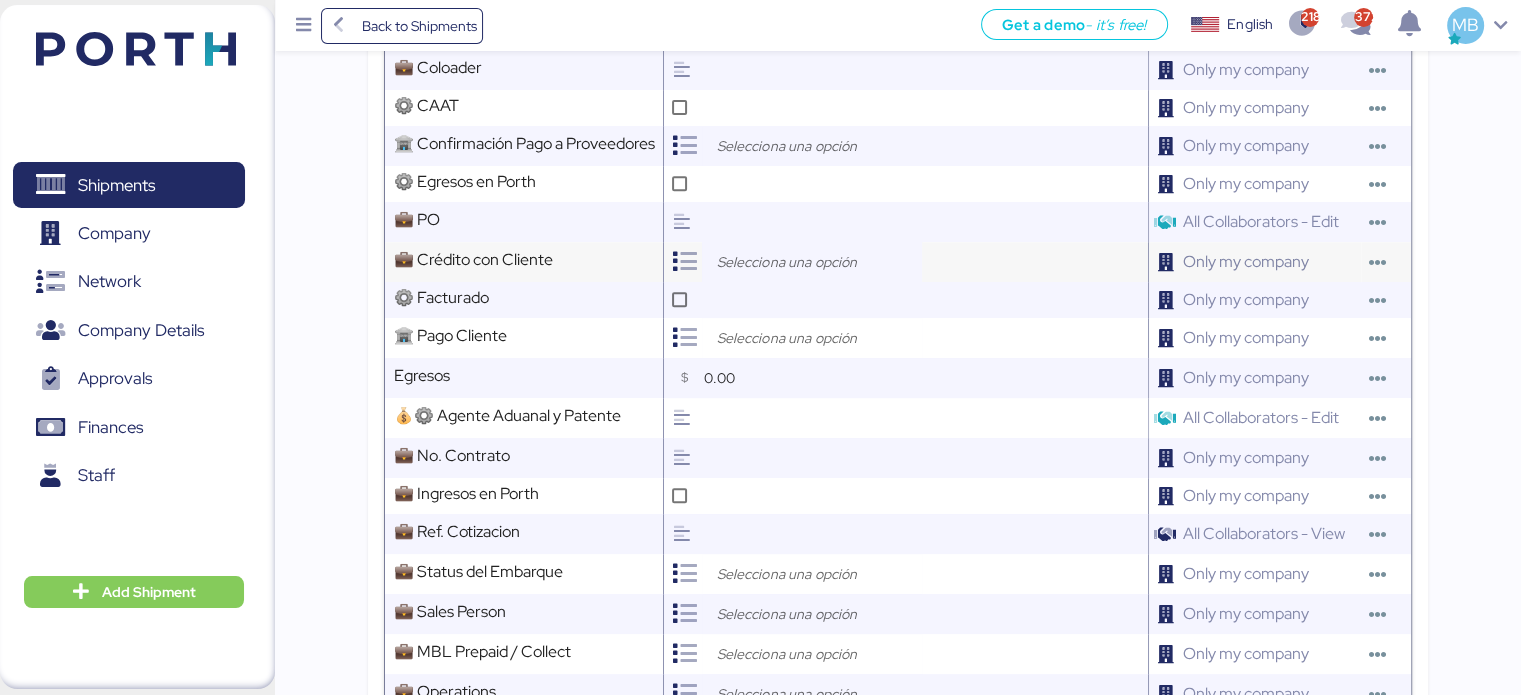 click at bounding box center [817, 262] 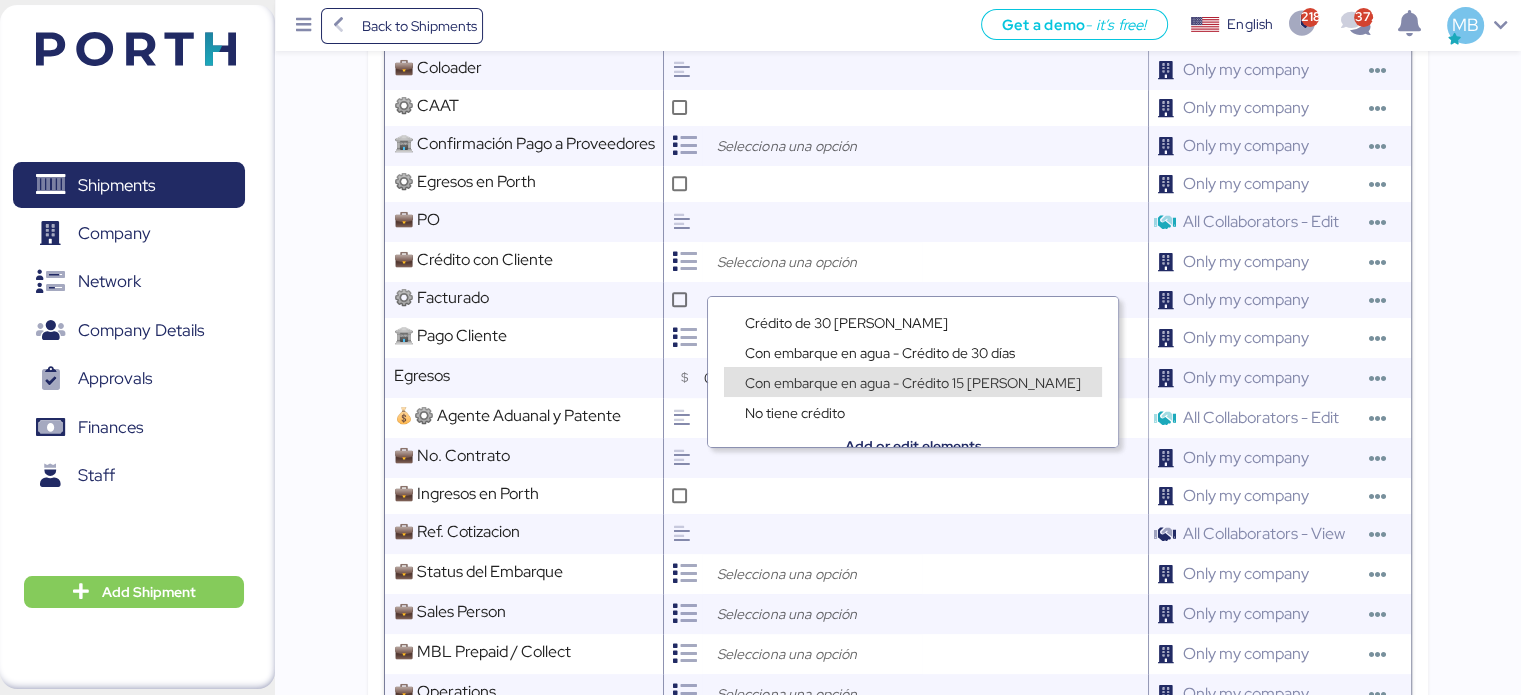 click on "Con embarque en agua - Crédito 15 días" at bounding box center (913, 383) 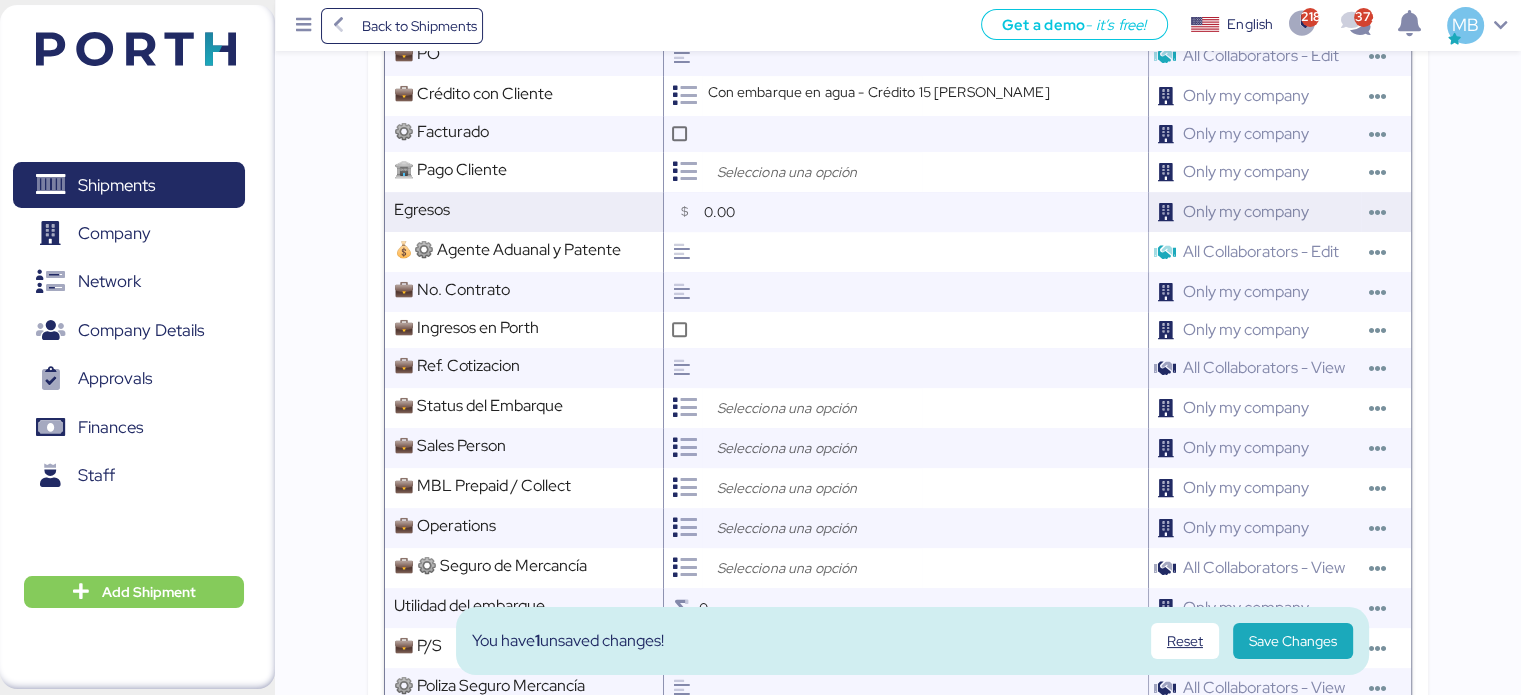 scroll, scrollTop: 1000, scrollLeft: 0, axis: vertical 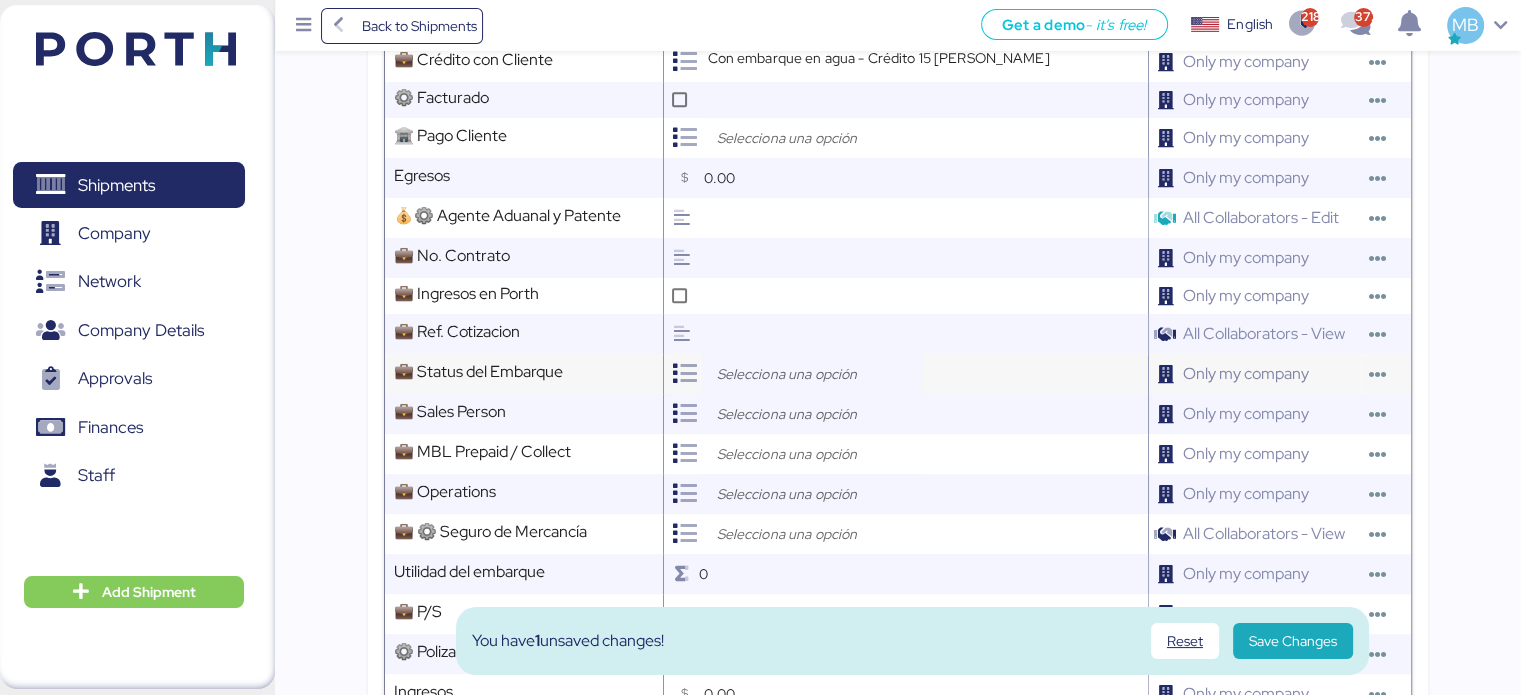 click at bounding box center (817, 374) 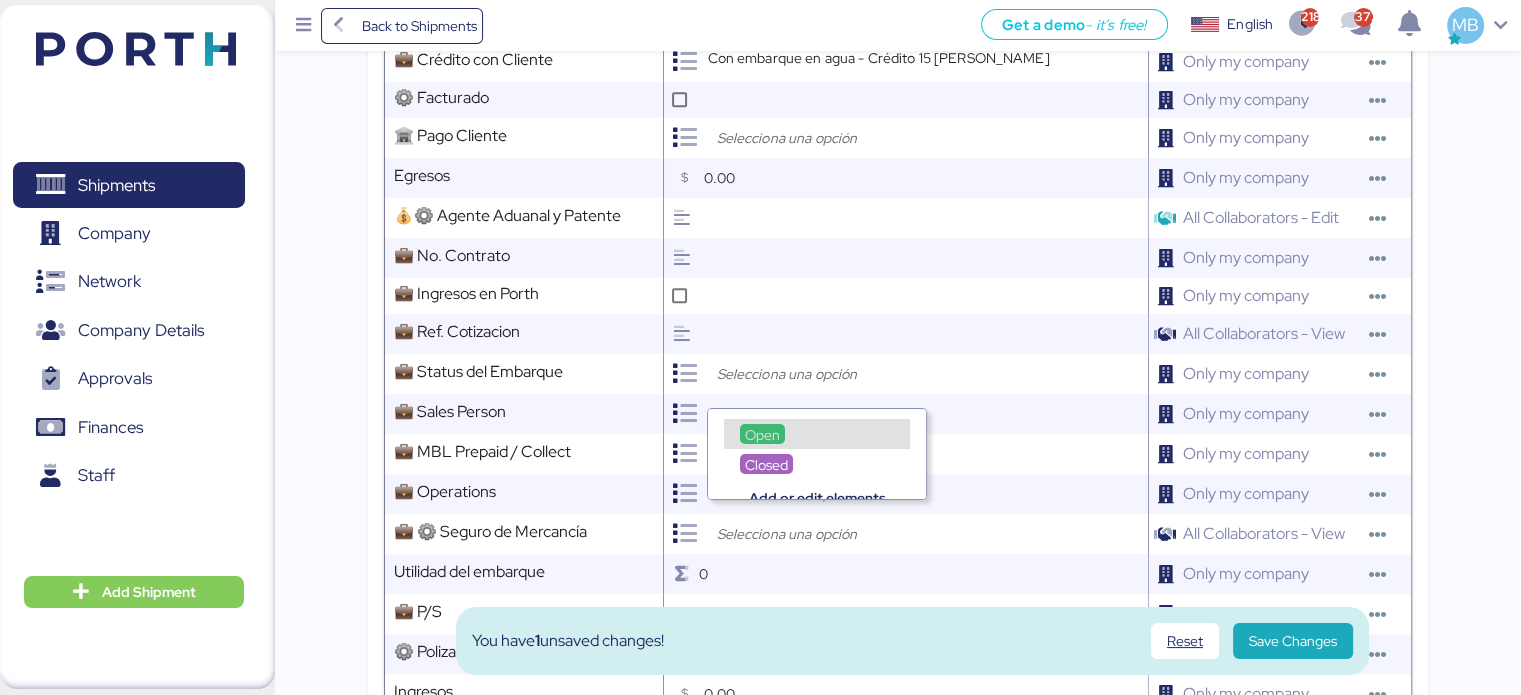 click on "Open" at bounding box center (817, 434) 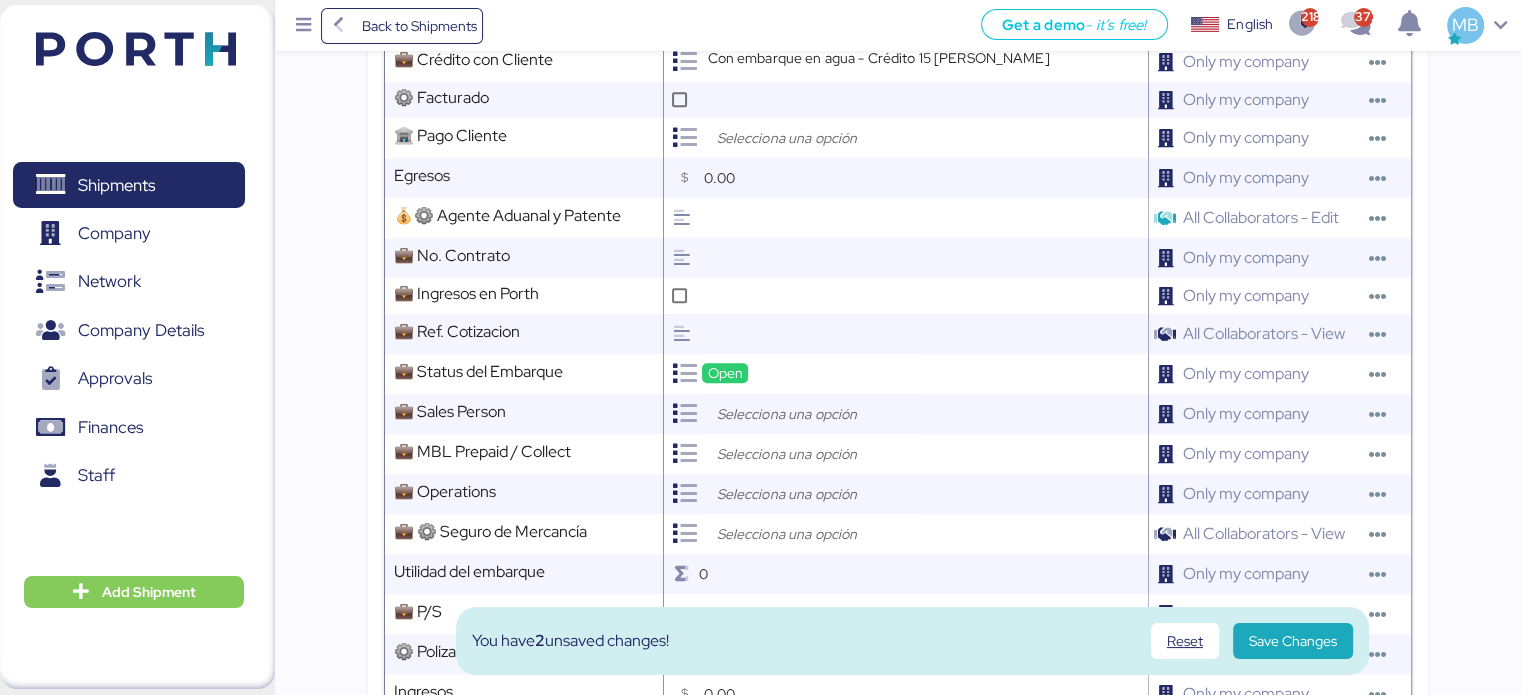 click at bounding box center [817, 414] 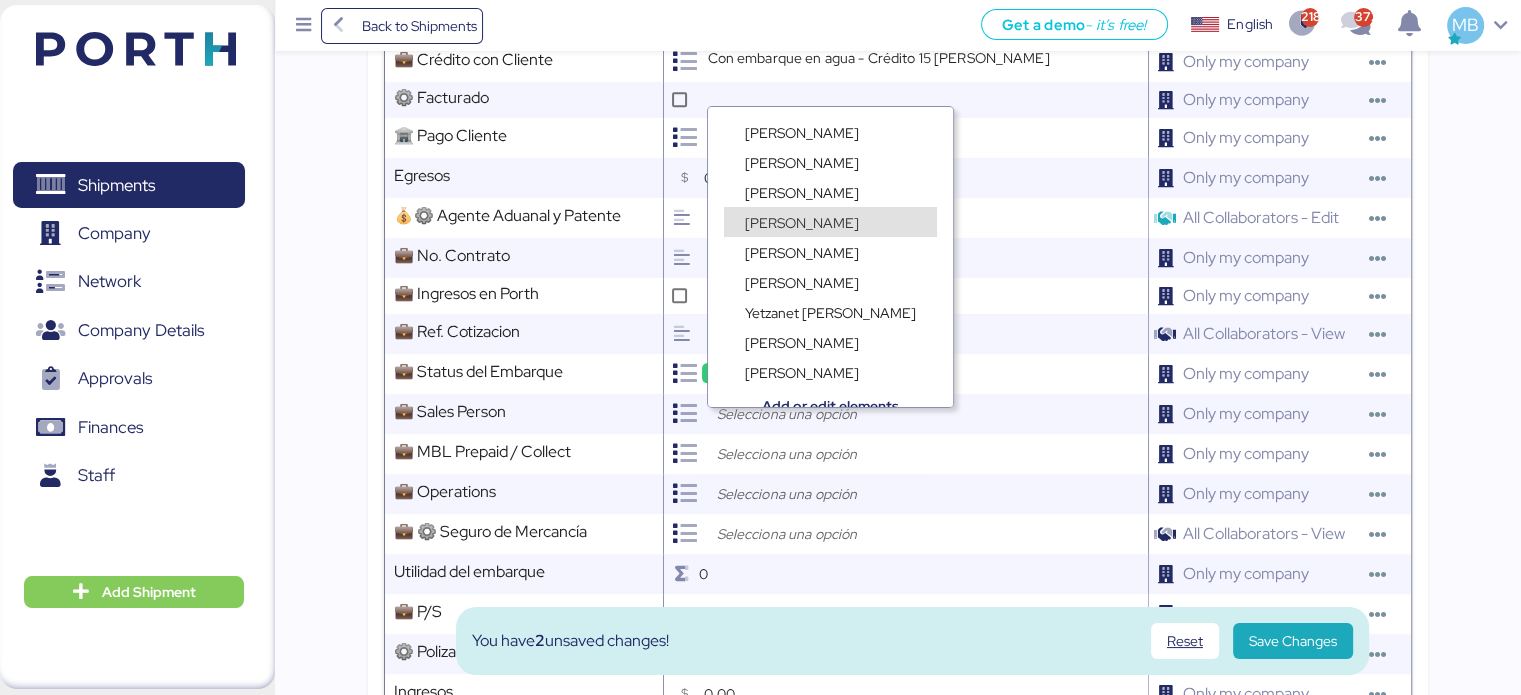 click on "Miguel Bello" at bounding box center [802, 222] 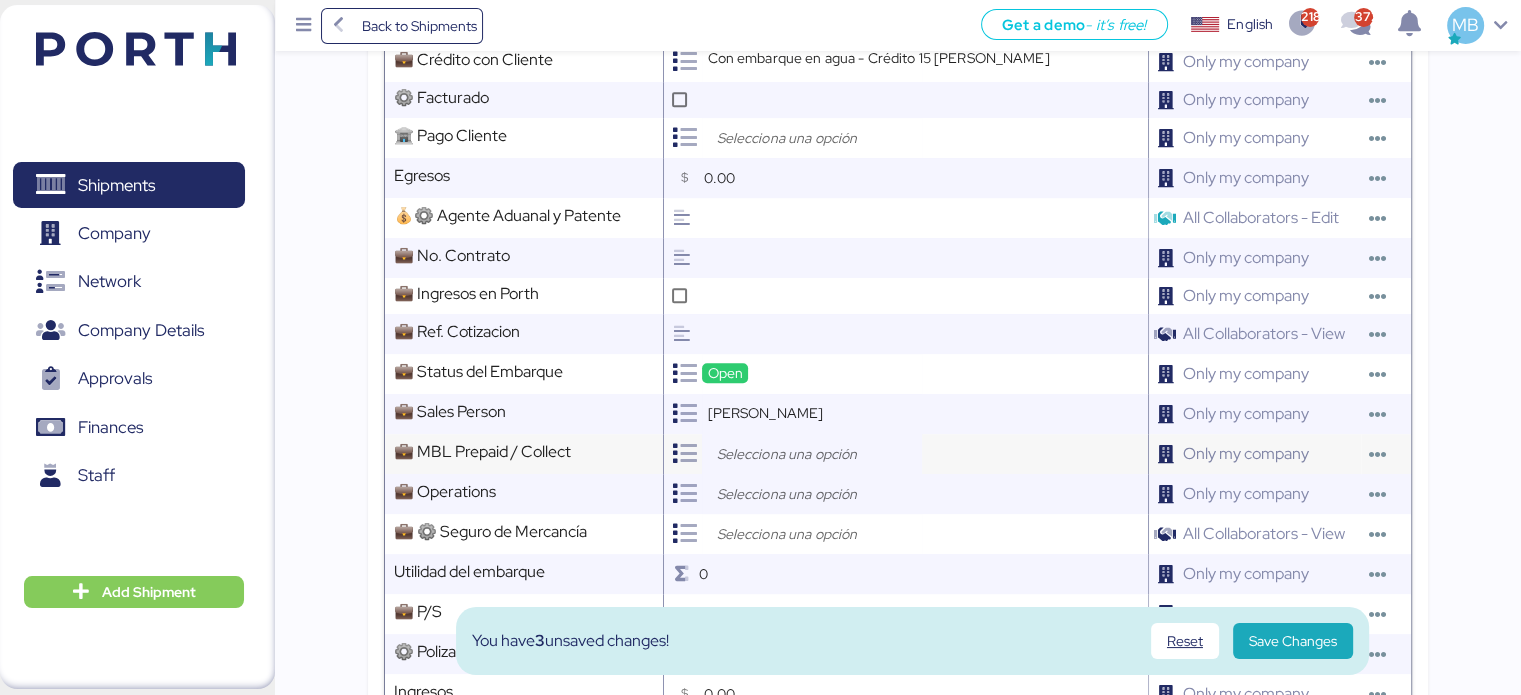 click at bounding box center (817, 454) 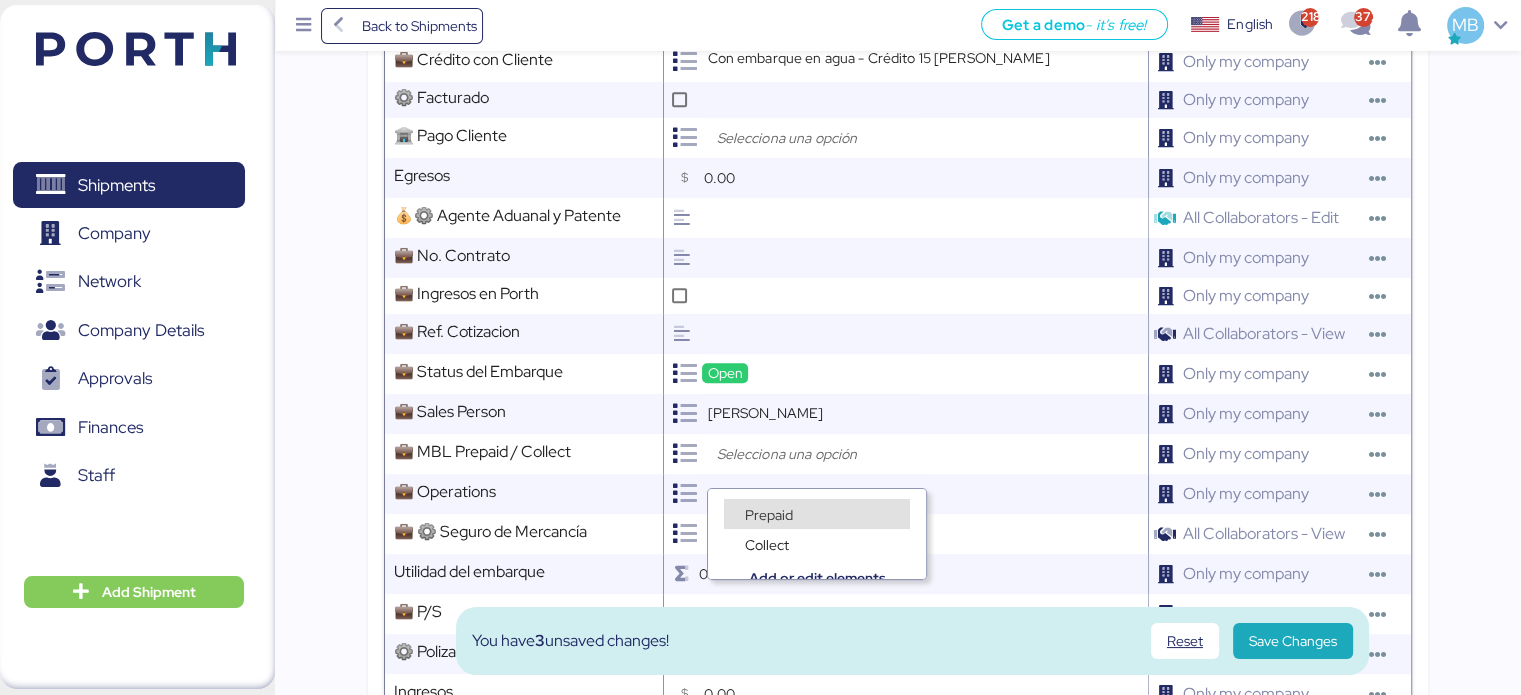 click on "Prepaid" at bounding box center (769, 515) 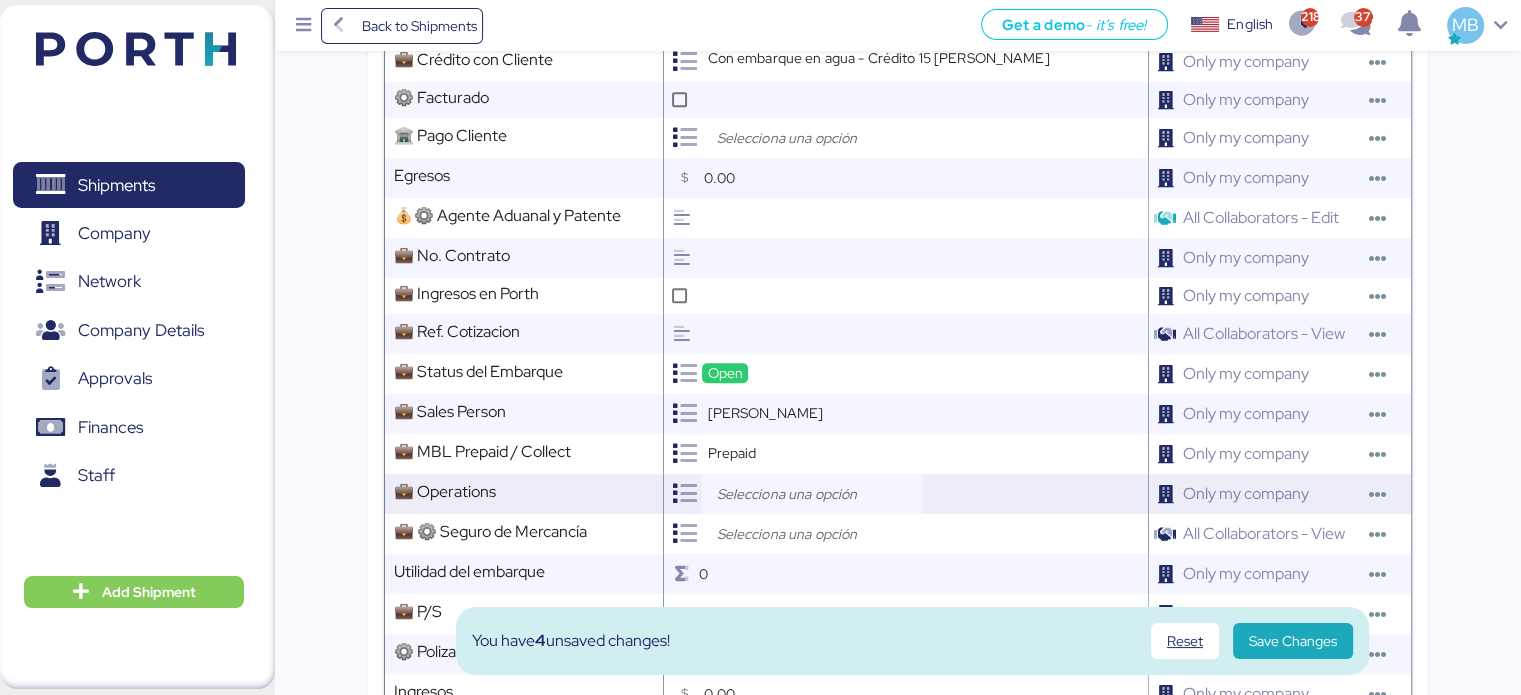 click at bounding box center [817, 494] 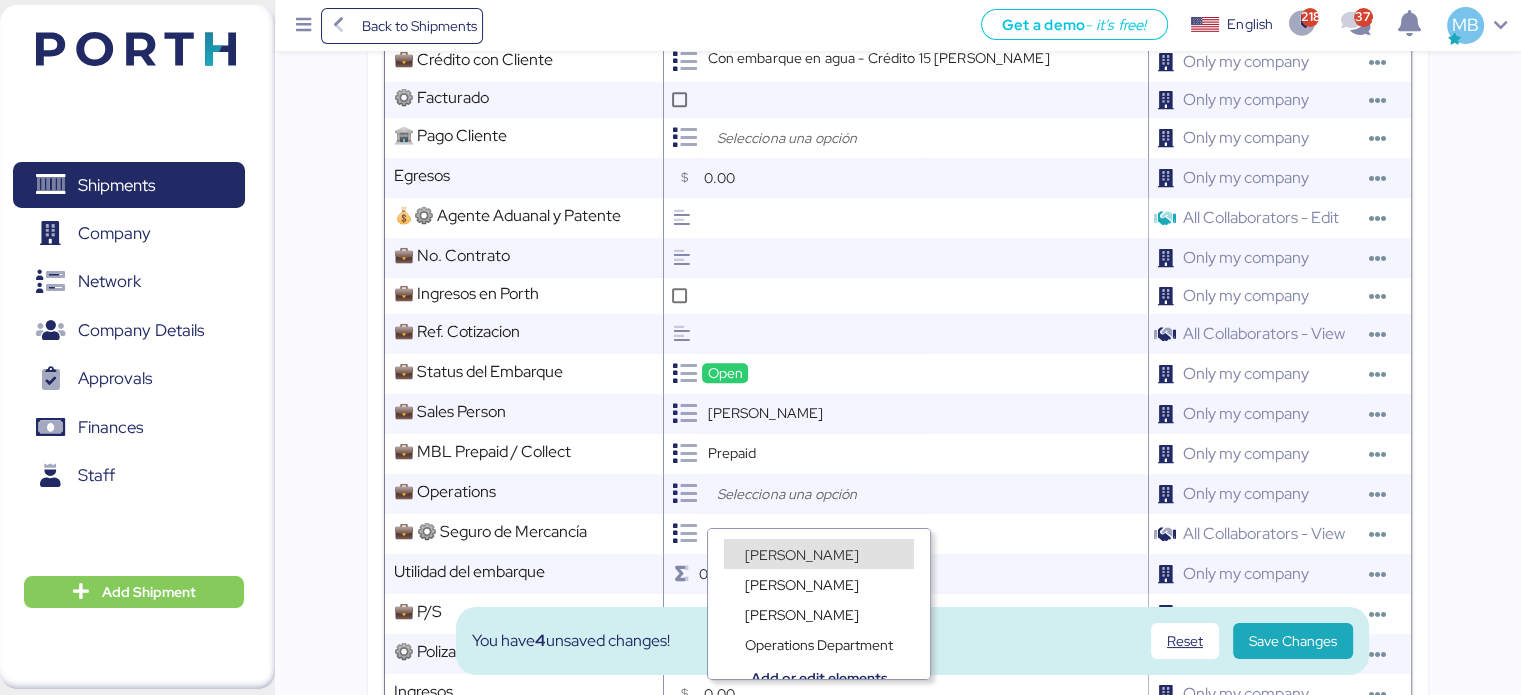 click on "José Rivas" at bounding box center [802, 554] 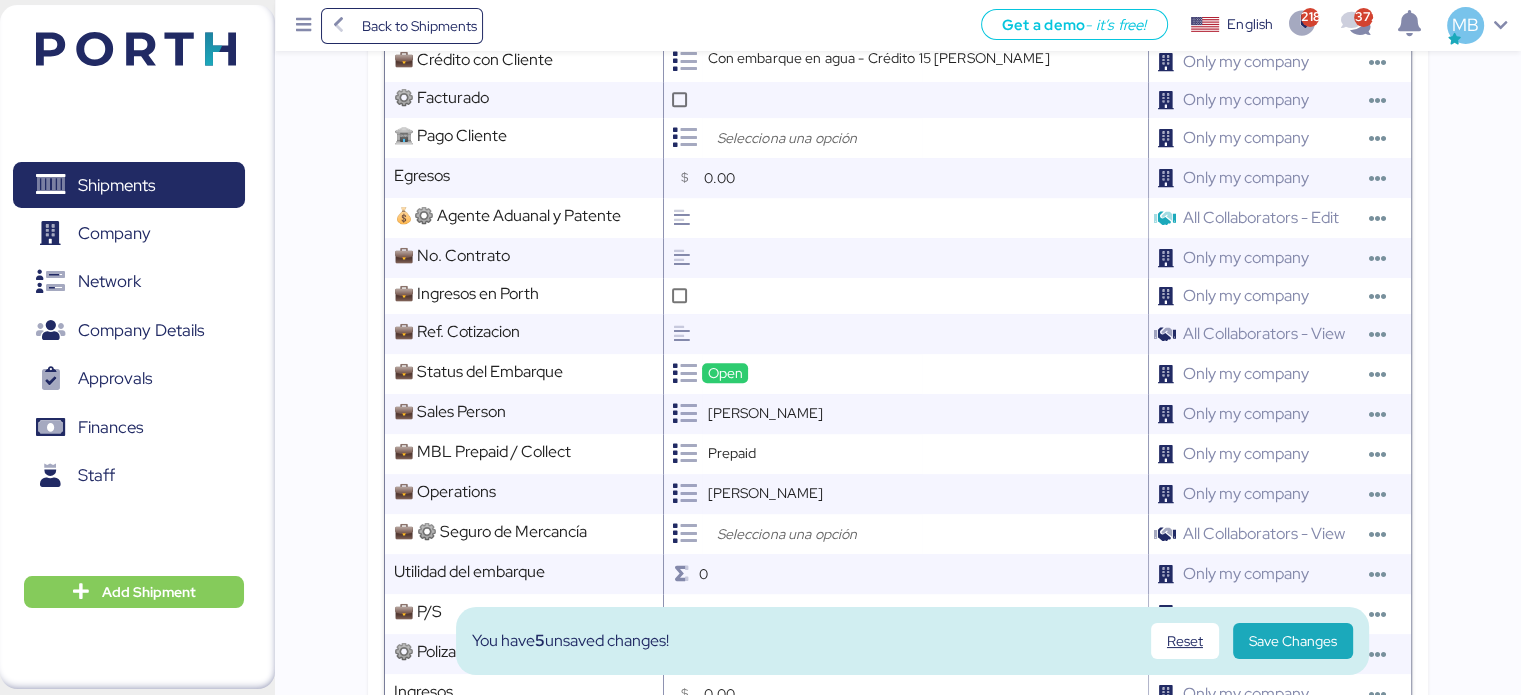 click at bounding box center (817, 534) 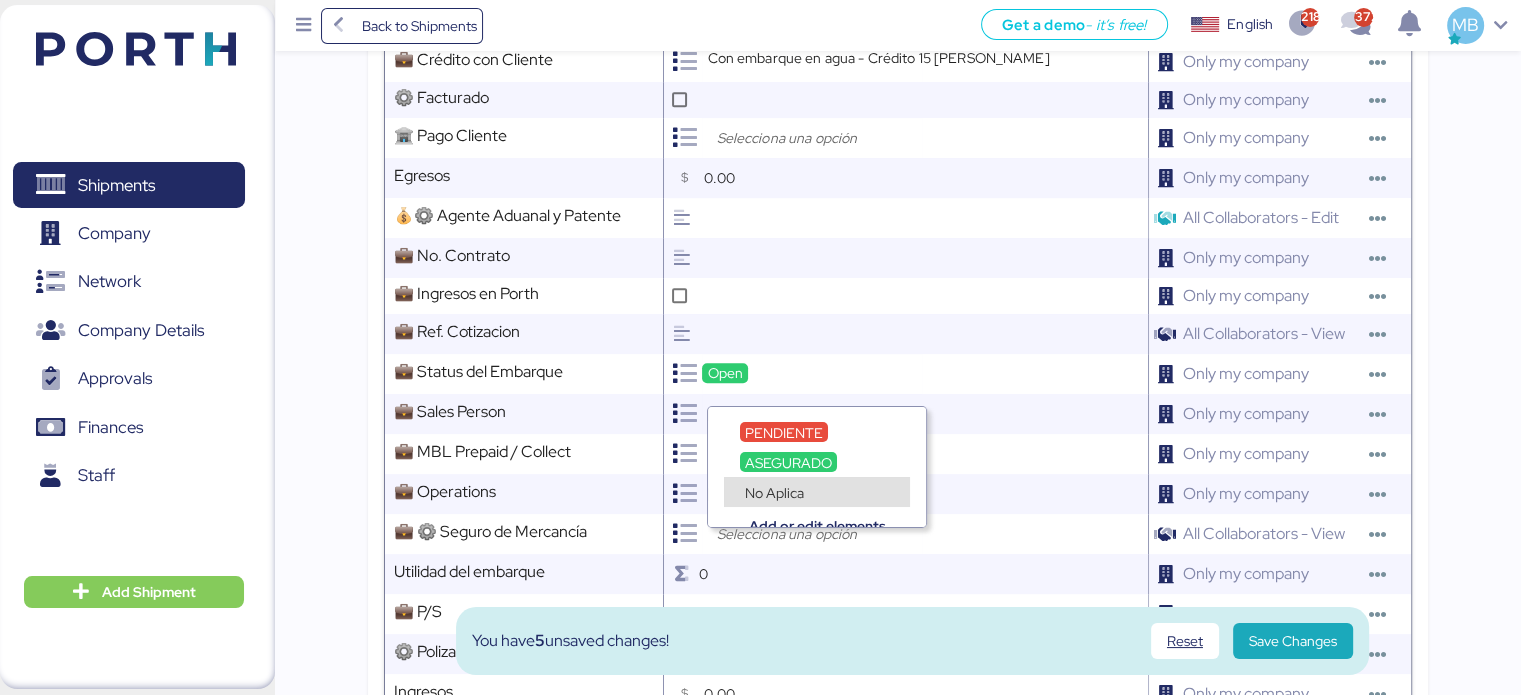 click on "No Aplica" at bounding box center (817, 492) 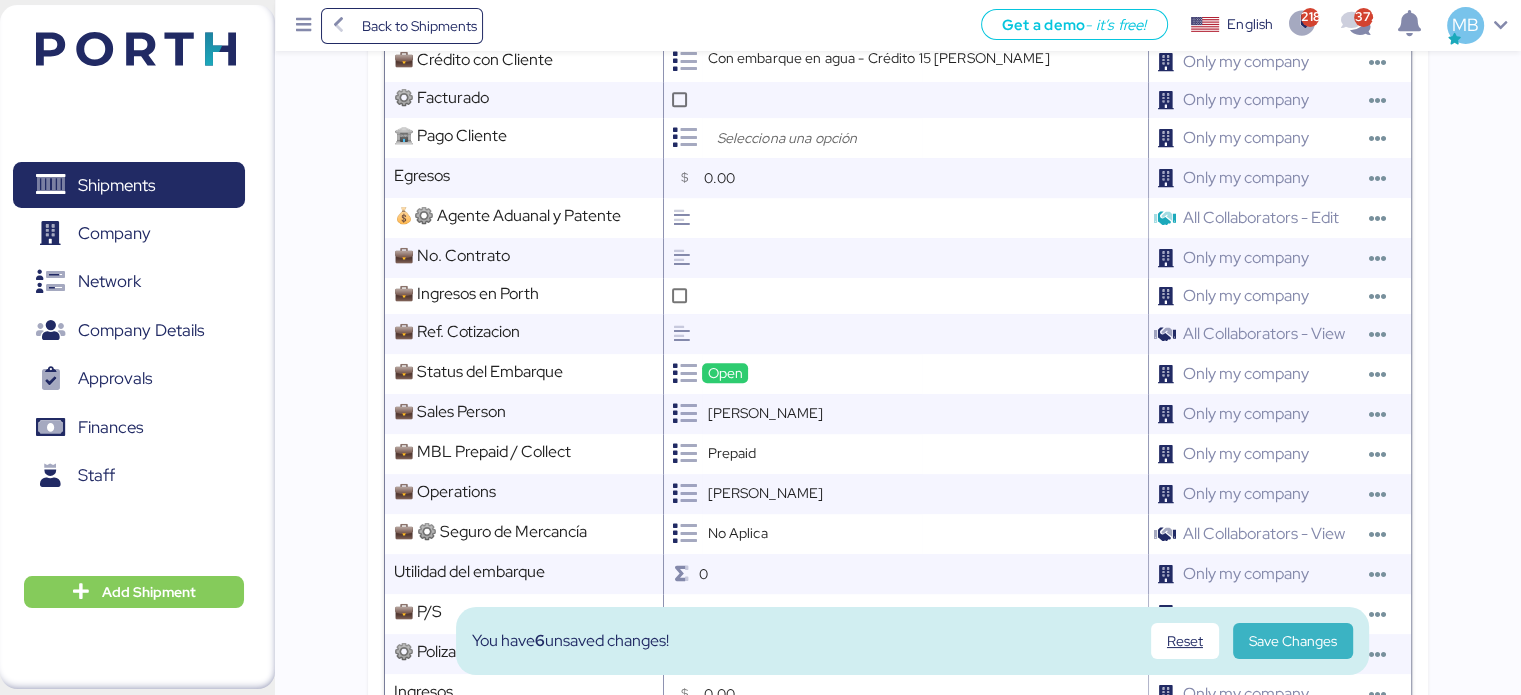 click on "Save Changes" at bounding box center (1293, 641) 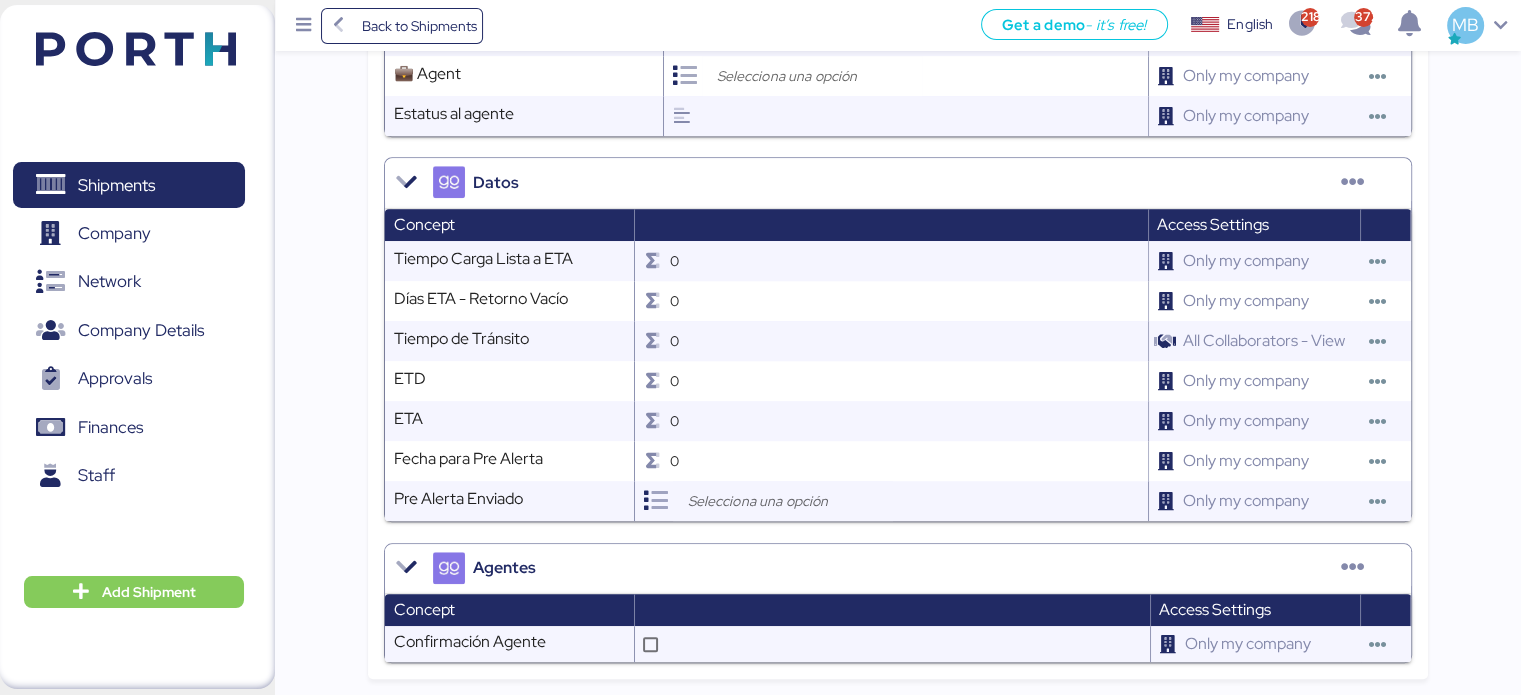 scroll, scrollTop: 0, scrollLeft: 0, axis: both 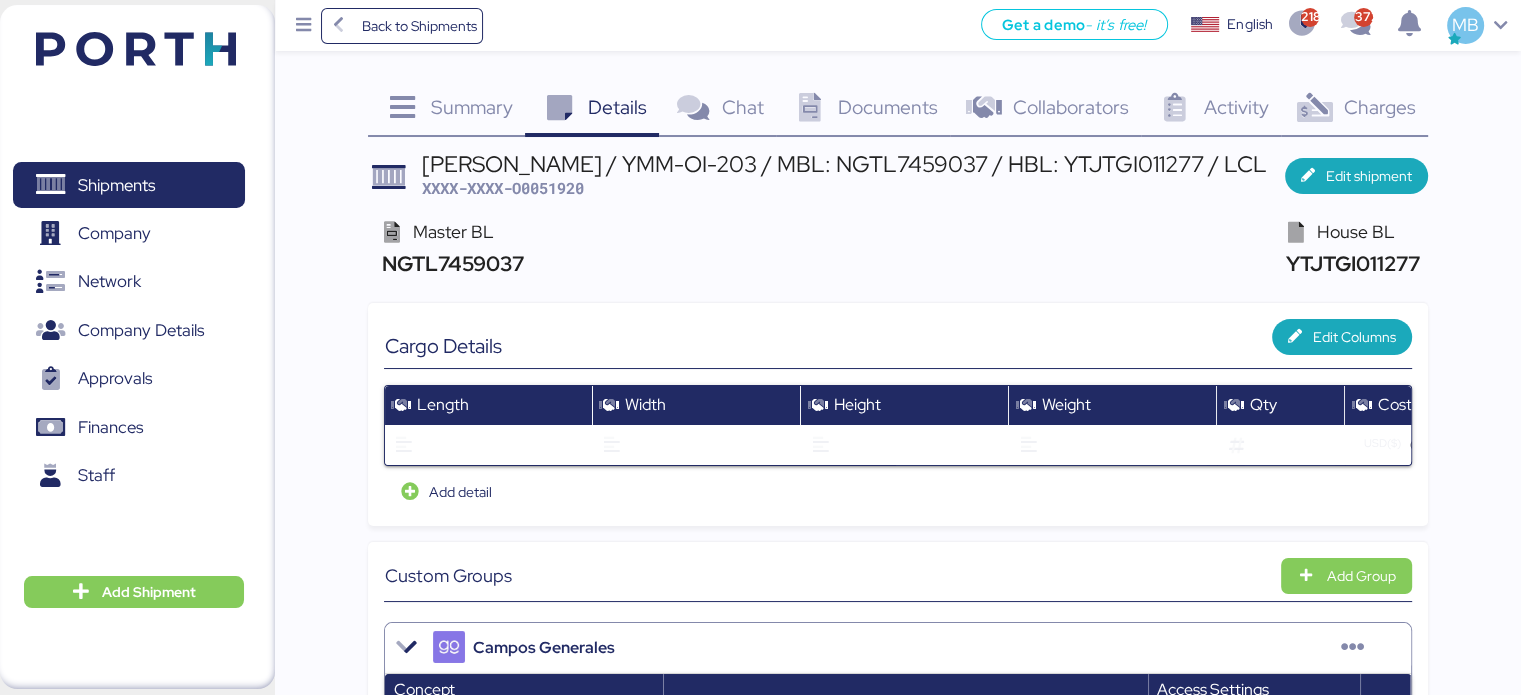 drag, startPoint x: 427, startPoint y: 163, endPoint x: 1284, endPoint y: 155, distance: 857.03735 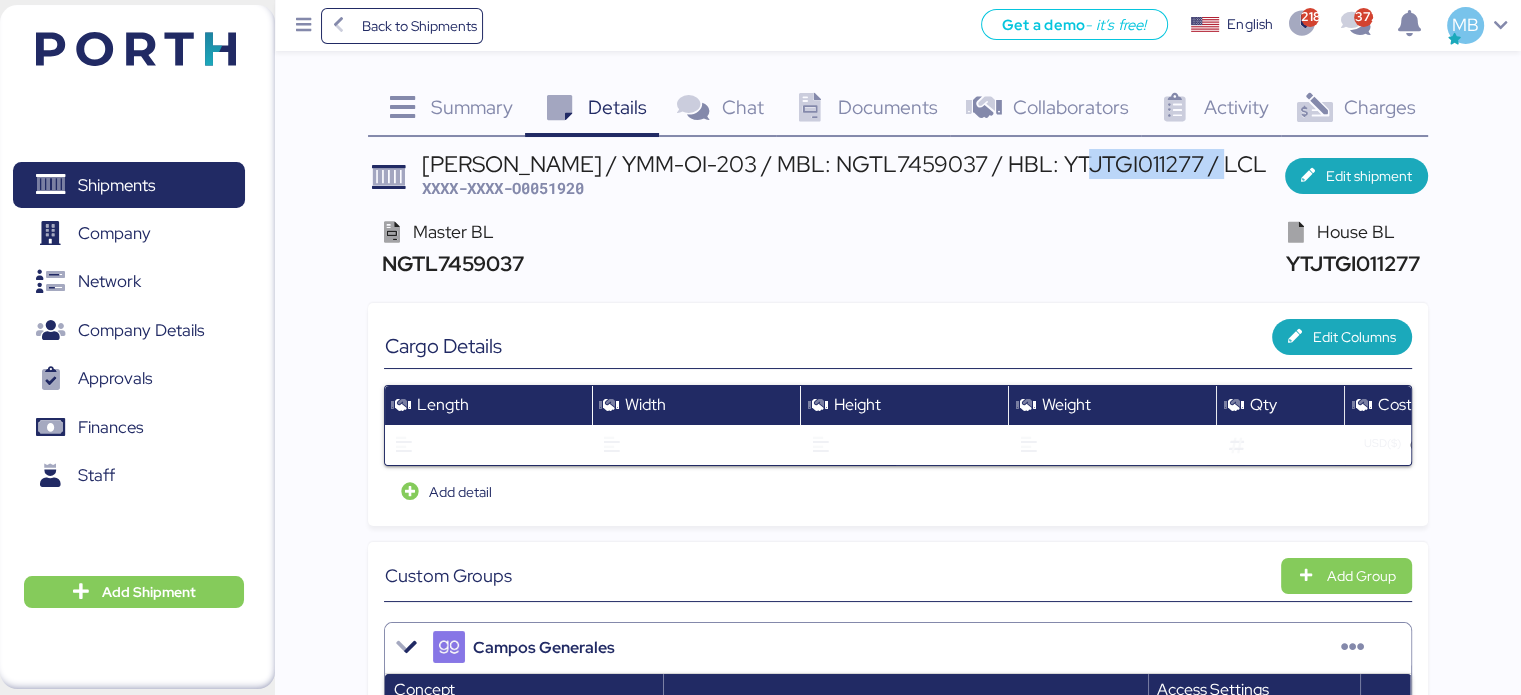 click on "YAMATO - MURATA / YMM-OI-203 / MBL: NGTL7459037 / HBL: YTJTGI011277 / LCL" at bounding box center (844, 164) 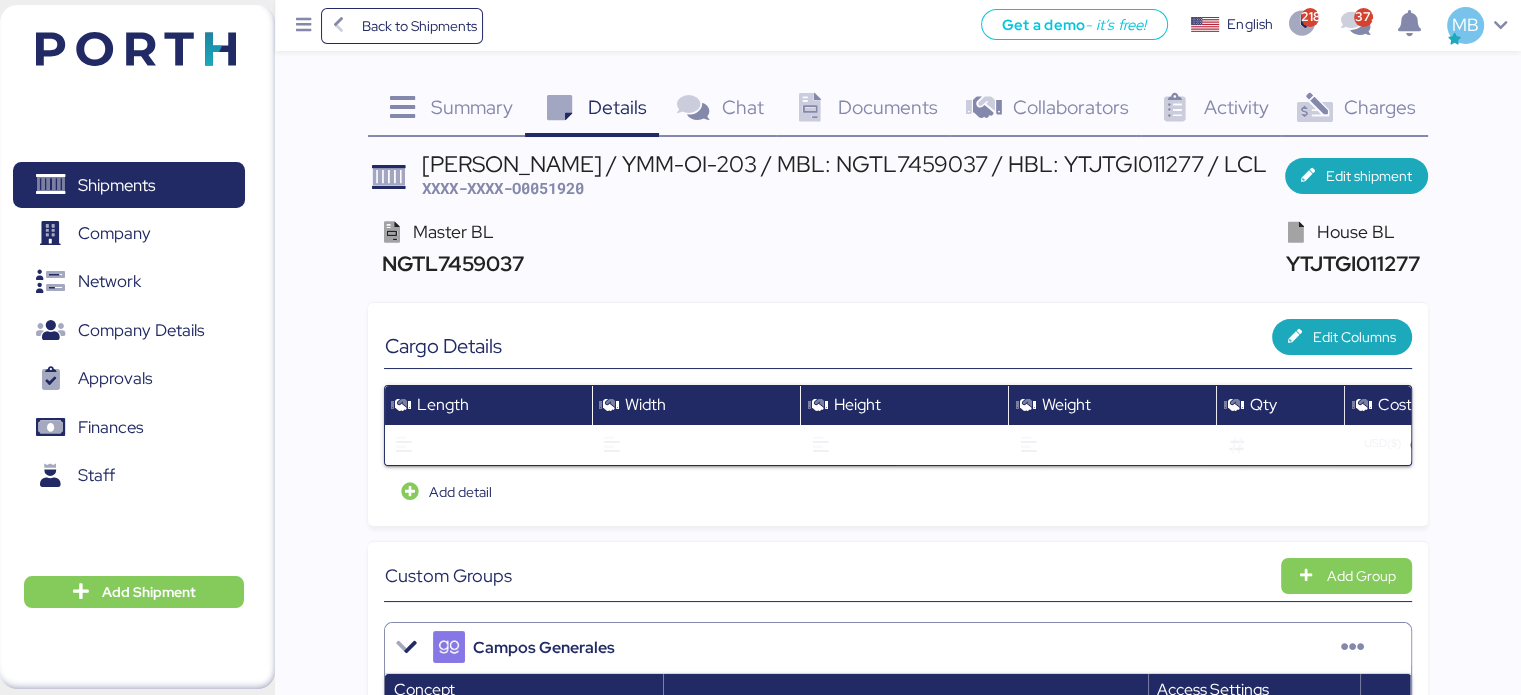 click on "YAMATO - MURATA / YMM-OI-203 / MBL: NGTL7459037 / HBL: YTJTGI011277 / LCL" at bounding box center [844, 164] 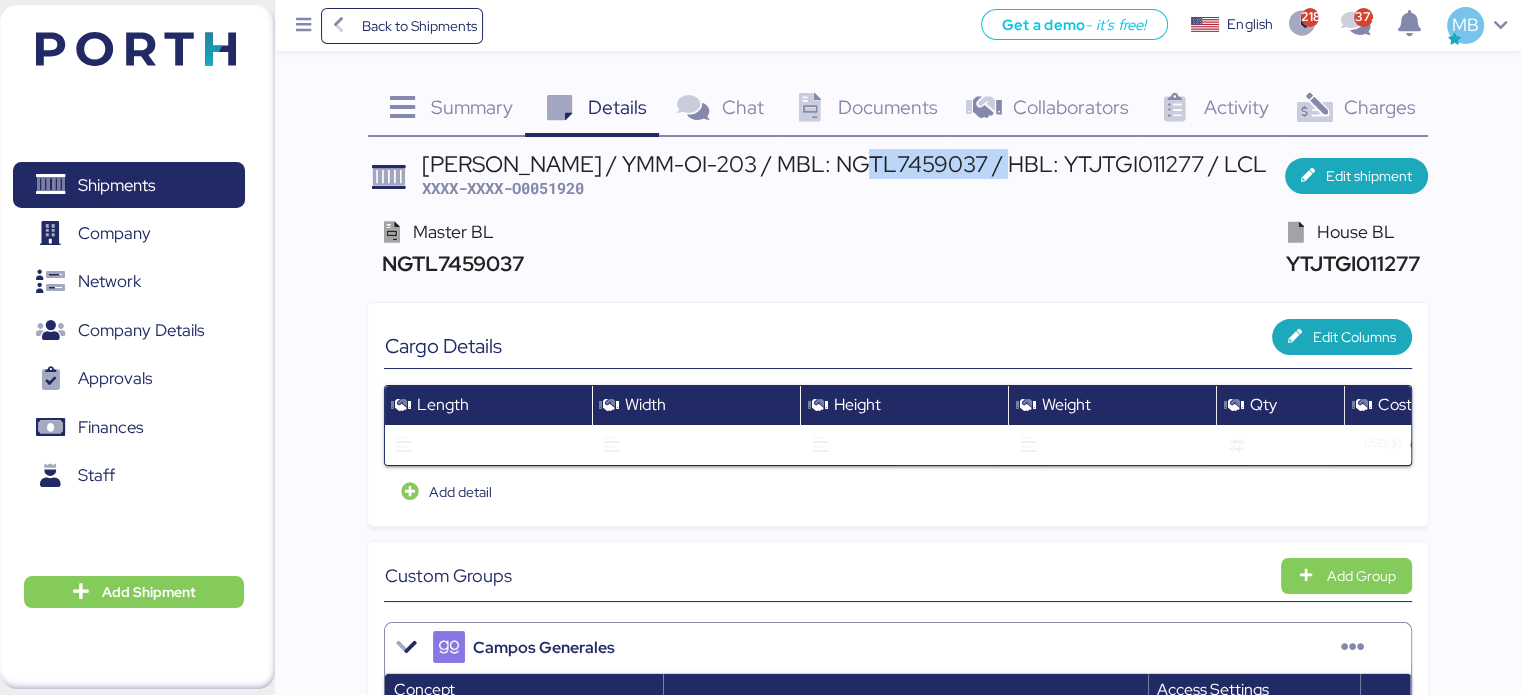 click on "YAMATO - MURATA / YMM-OI-203 / MBL: NGTL7459037 / HBL: YTJTGI011277 / LCL" at bounding box center [844, 164] 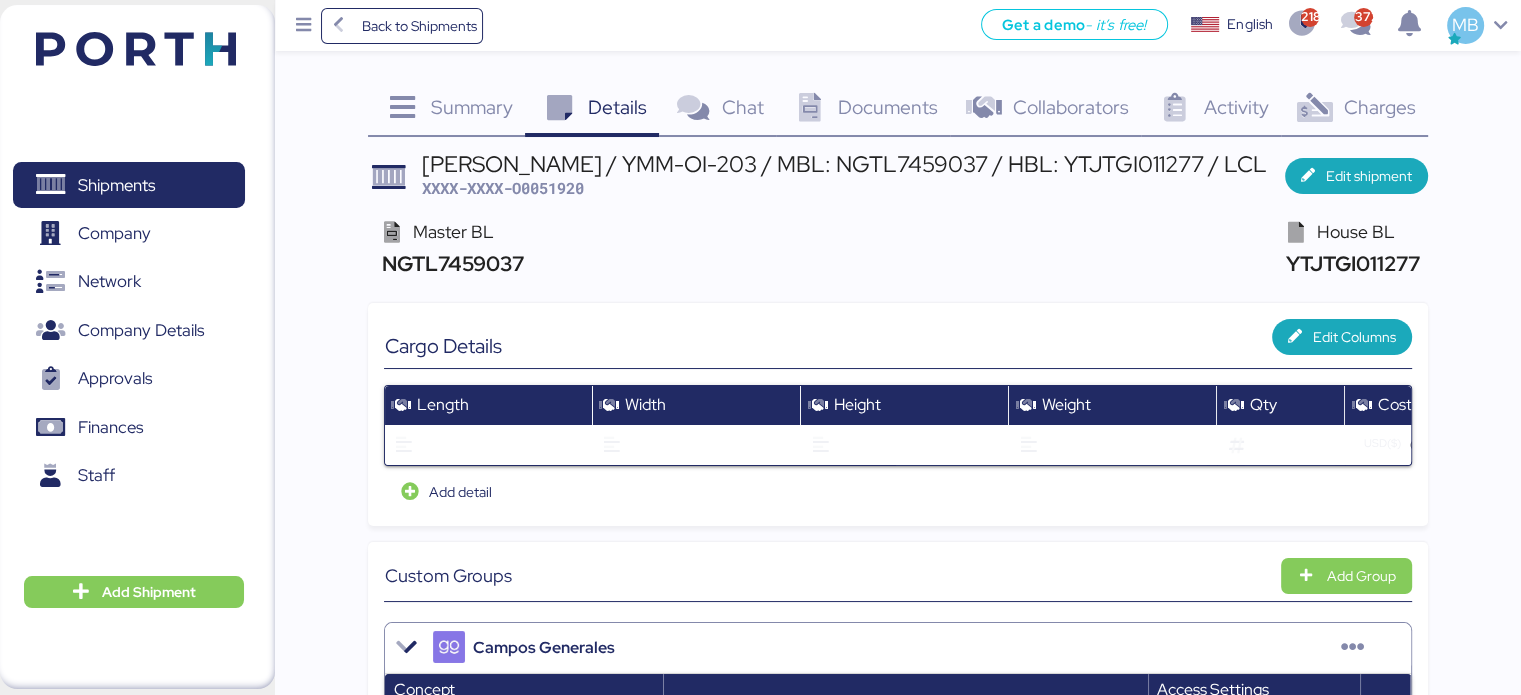 click on "XXXX-XXXX-O0051920" at bounding box center [503, 188] 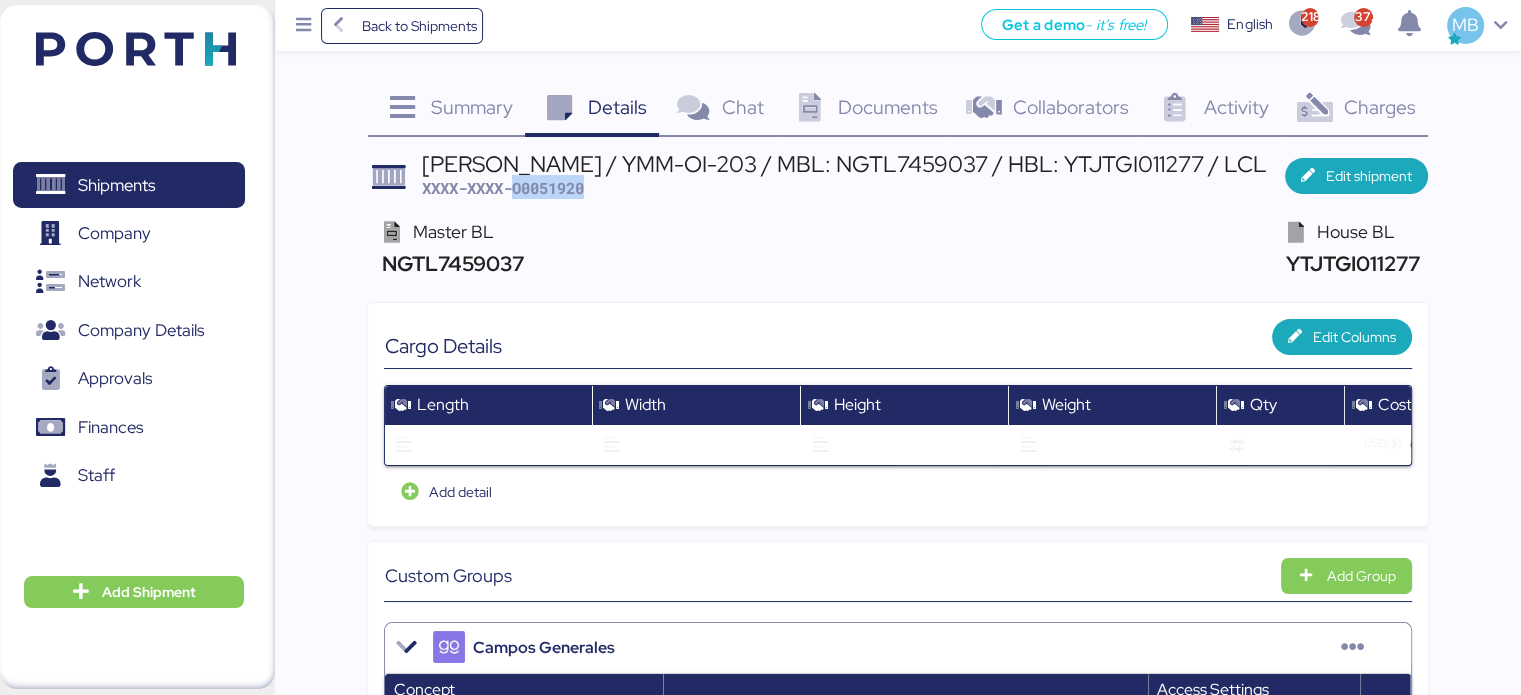 click on "XXXX-XXXX-O0051920" at bounding box center (503, 188) 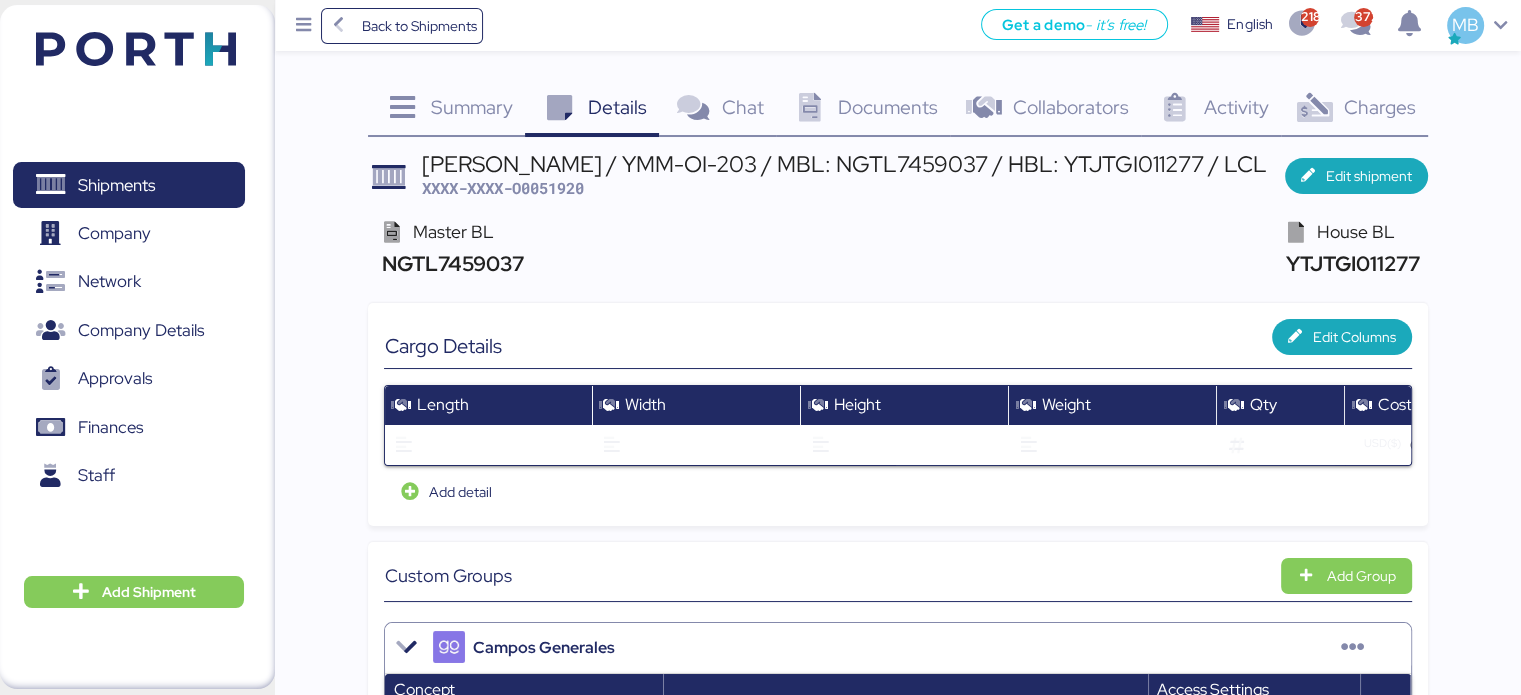 drag, startPoint x: 672, startPoint y: 207, endPoint x: 600, endPoint y: 199, distance: 72.443085 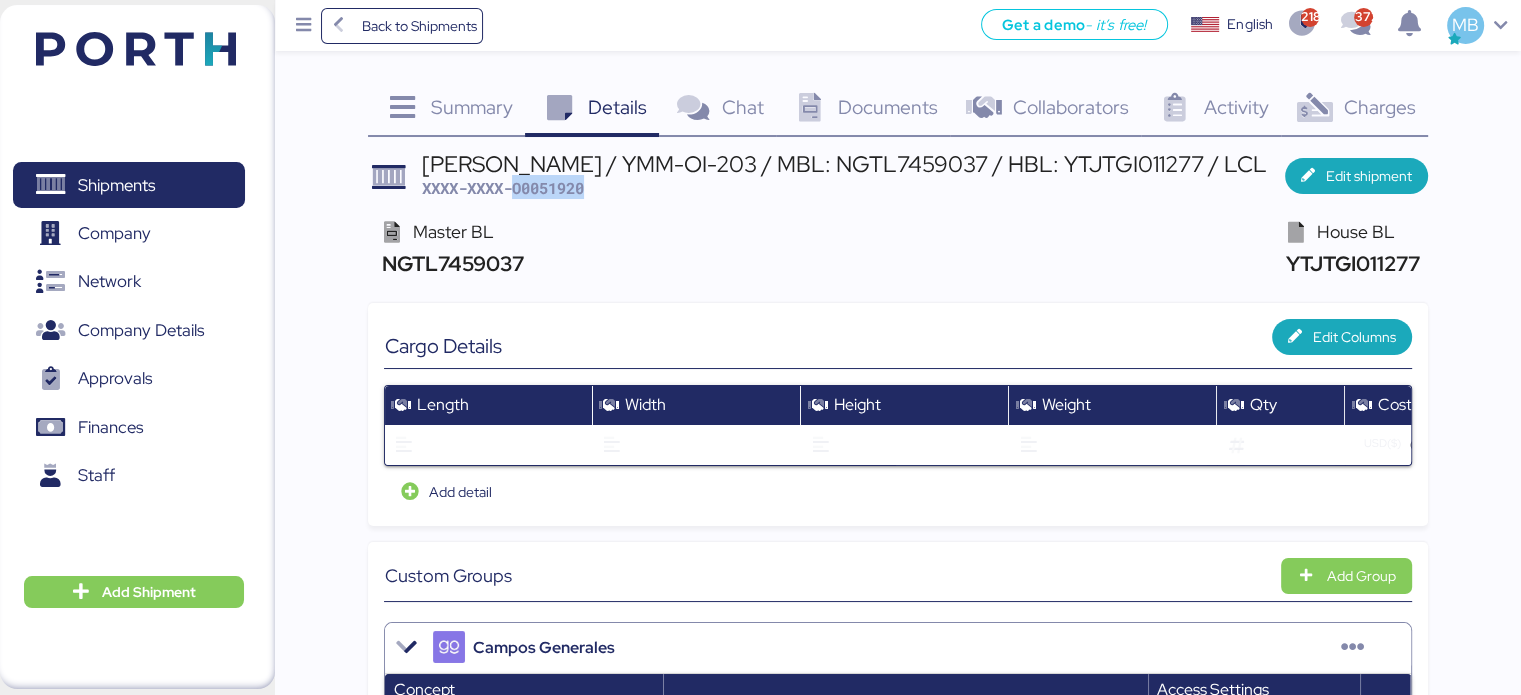 click on "XXXX-XXXX-O0051920" at bounding box center [503, 188] 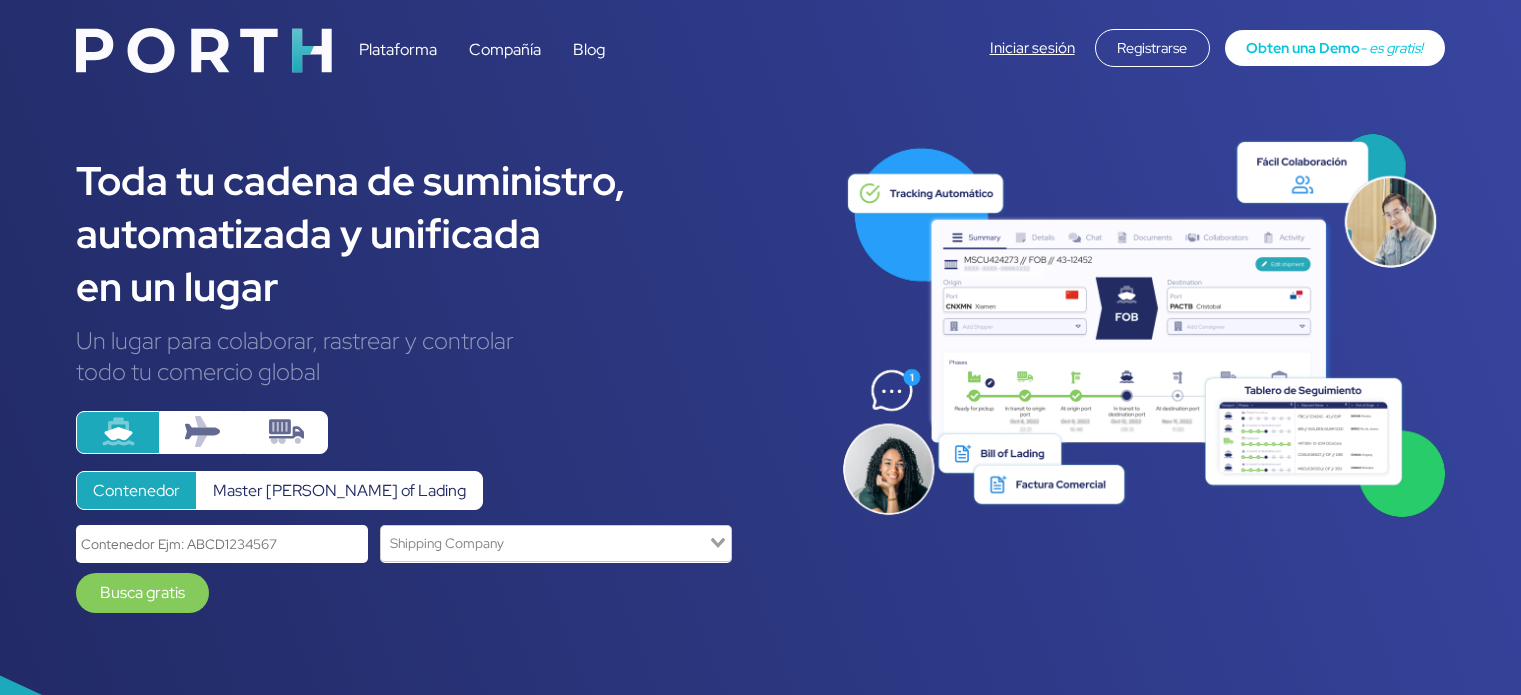 scroll, scrollTop: 0, scrollLeft: 0, axis: both 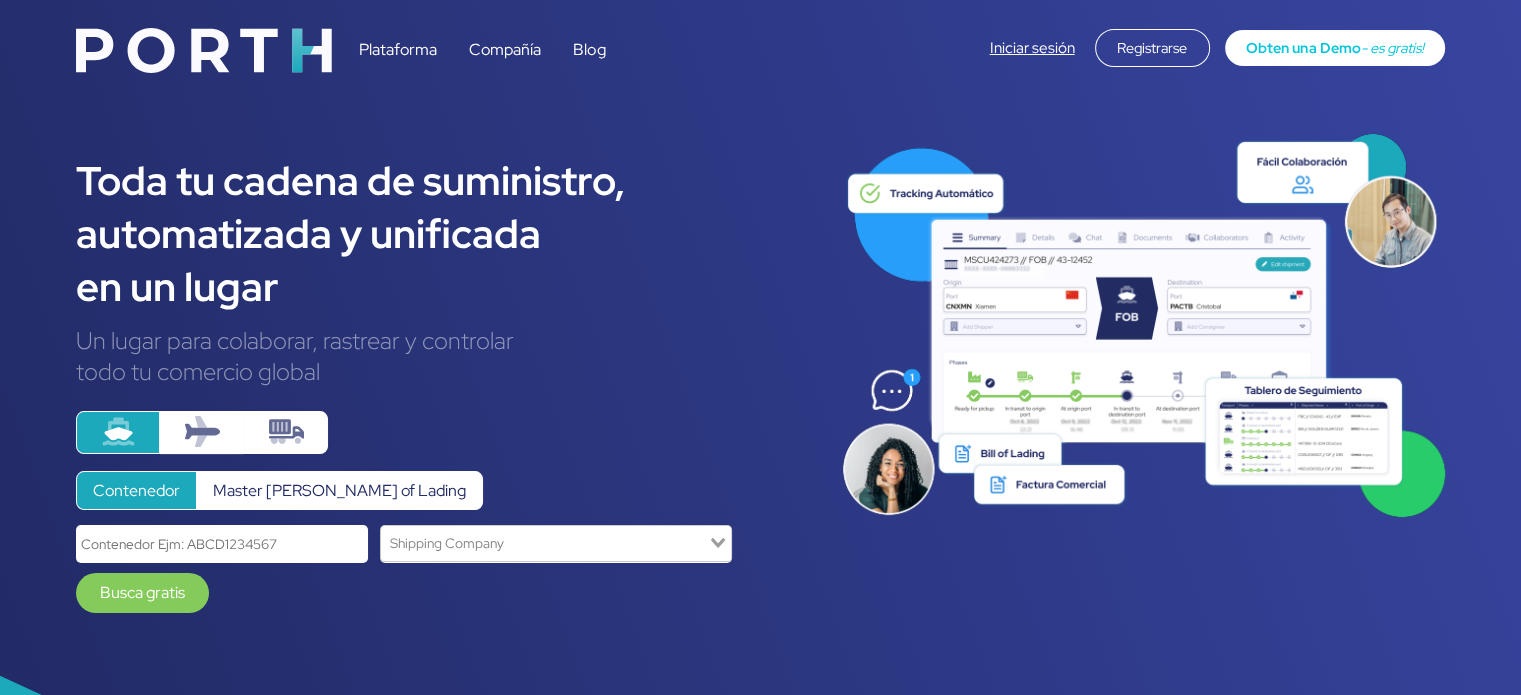 click on "Iniciar sesión" at bounding box center [1032, 48] 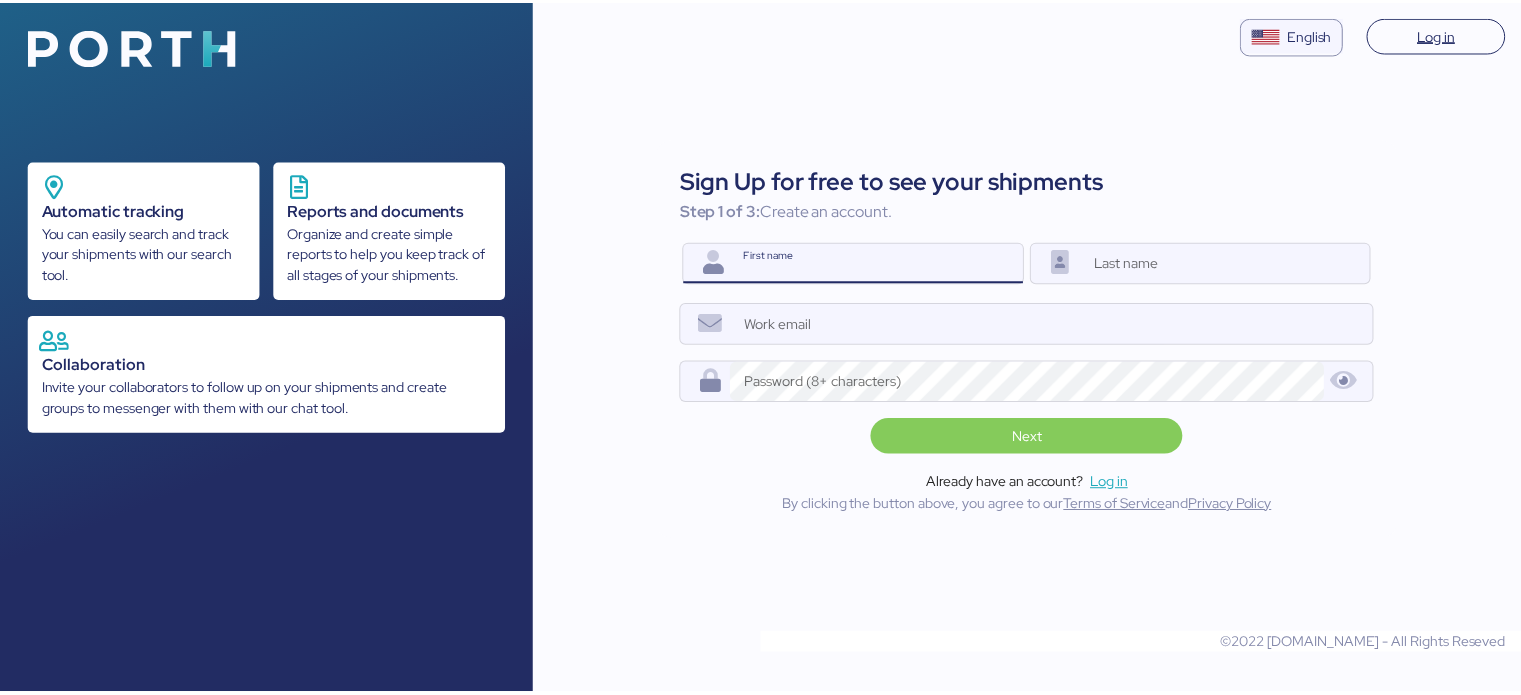 scroll, scrollTop: 0, scrollLeft: 0, axis: both 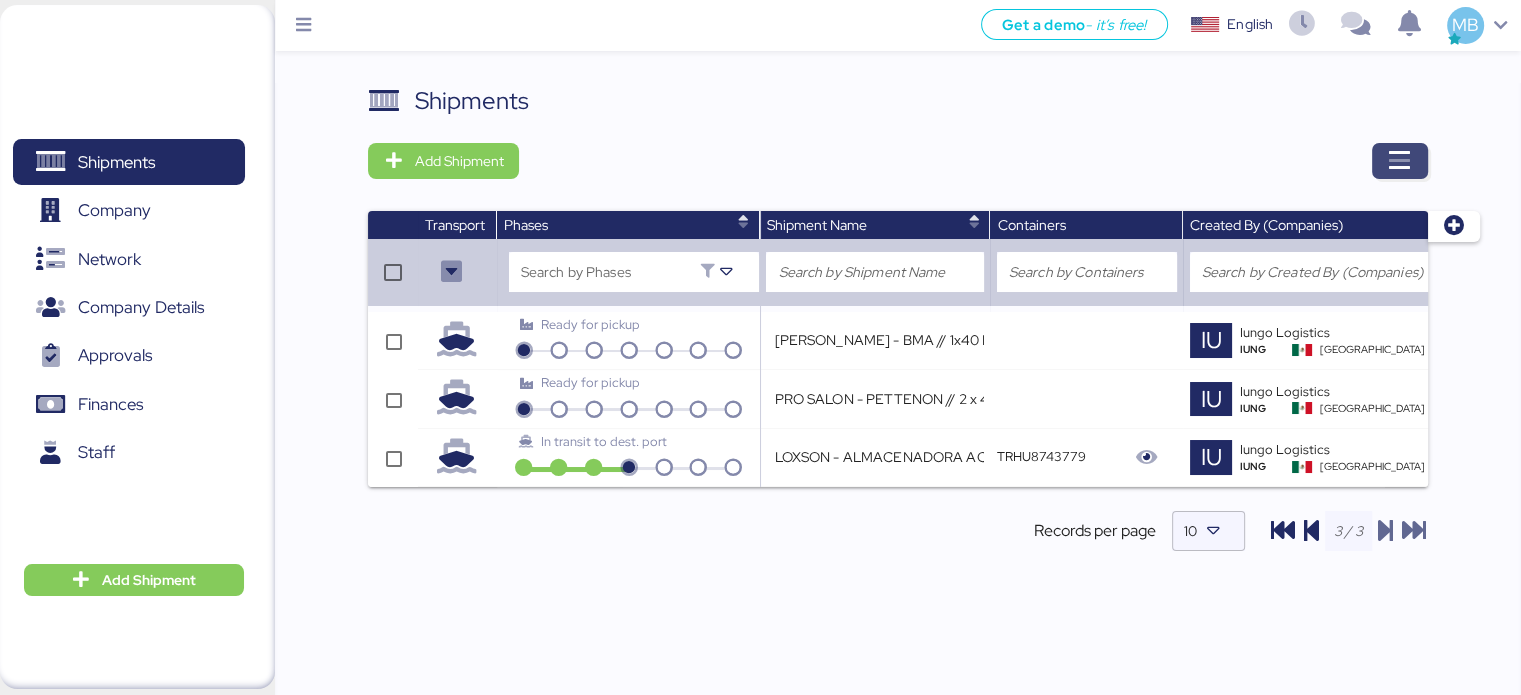 click at bounding box center (1400, 161) 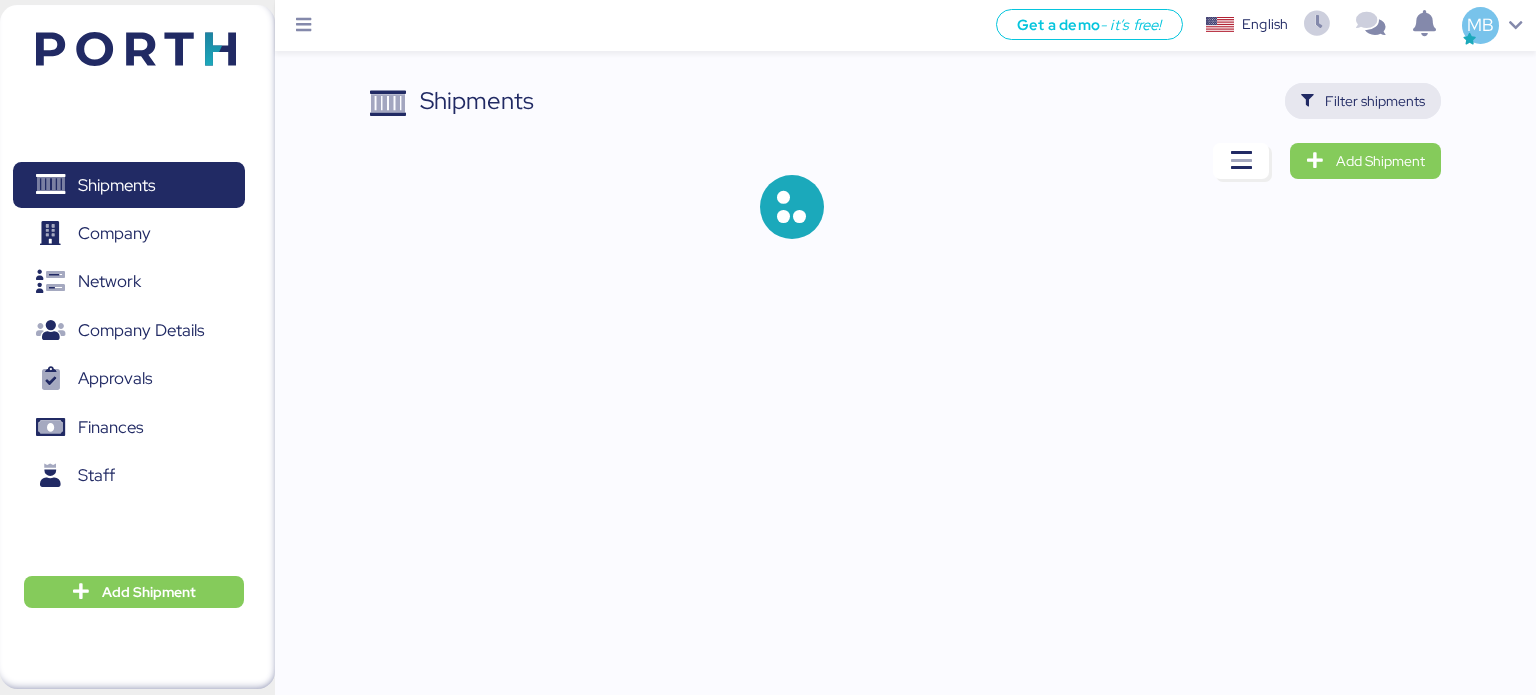 click on "Filter shipments" at bounding box center [1375, 101] 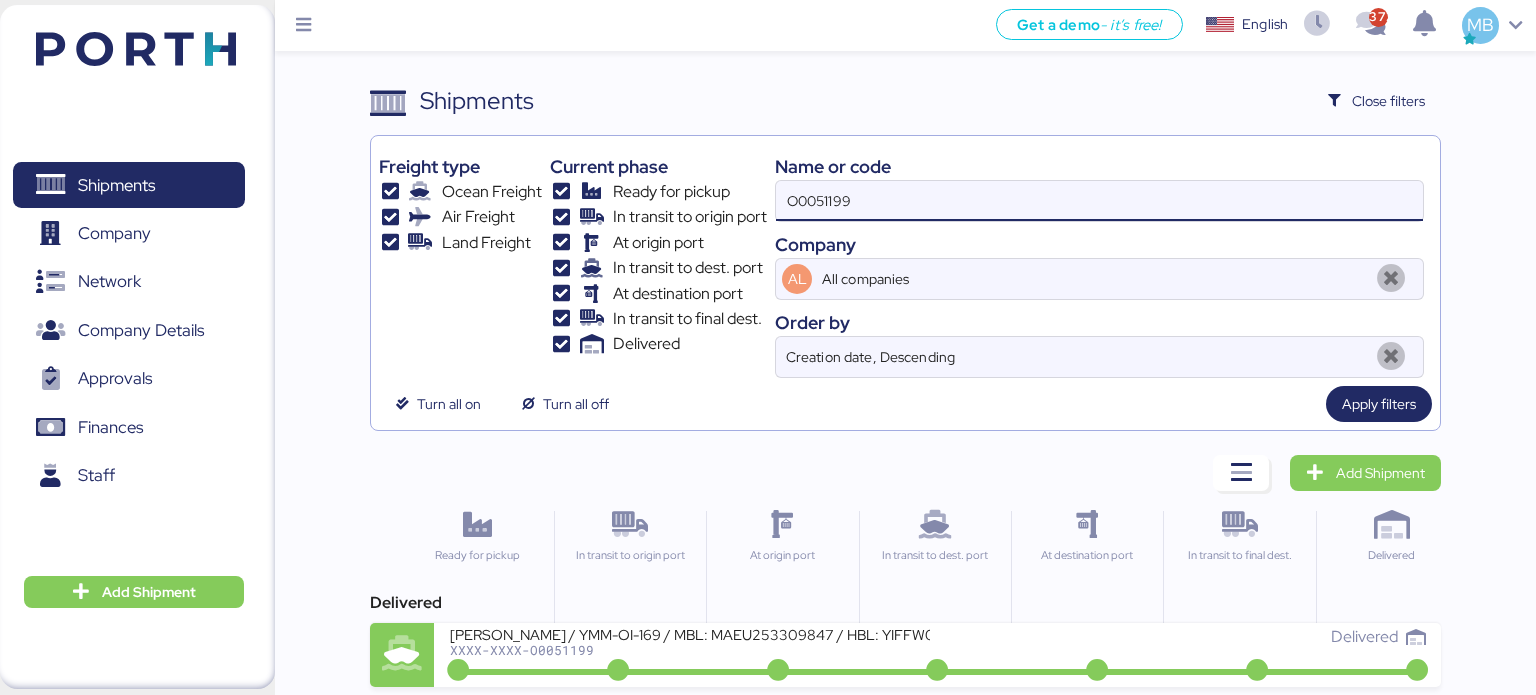 drag, startPoint x: 937, startPoint y: 200, endPoint x: 668, endPoint y: 171, distance: 270.5587 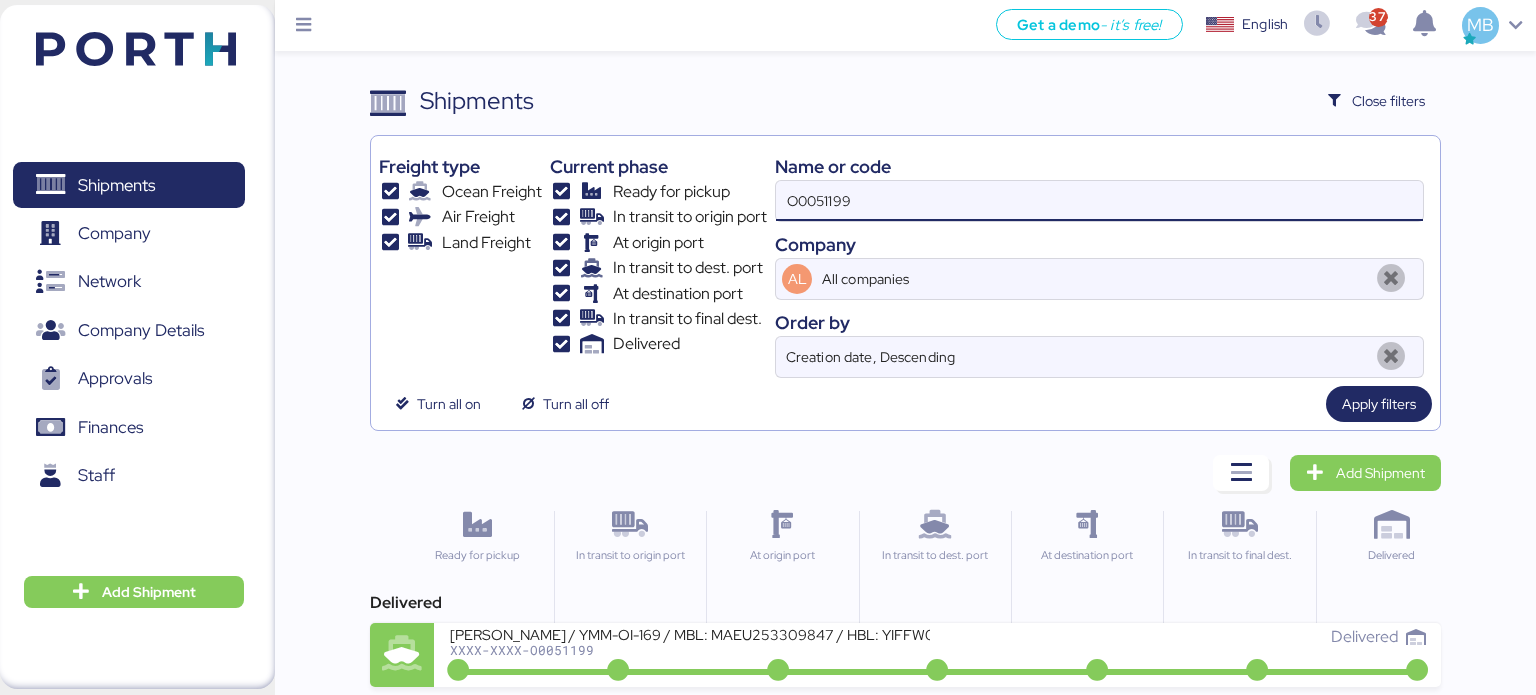 click on "Freight type   Ocean Freight   Air Freight   Land Freight Current phase   Ready for pickup   In transit to origin port   At origin port   In transit to dest. port   At destination port   In transit to final dest.   Delivered Name or code O0051199 Company AL All companies   Order by Creation date, Descending" at bounding box center [906, 261] 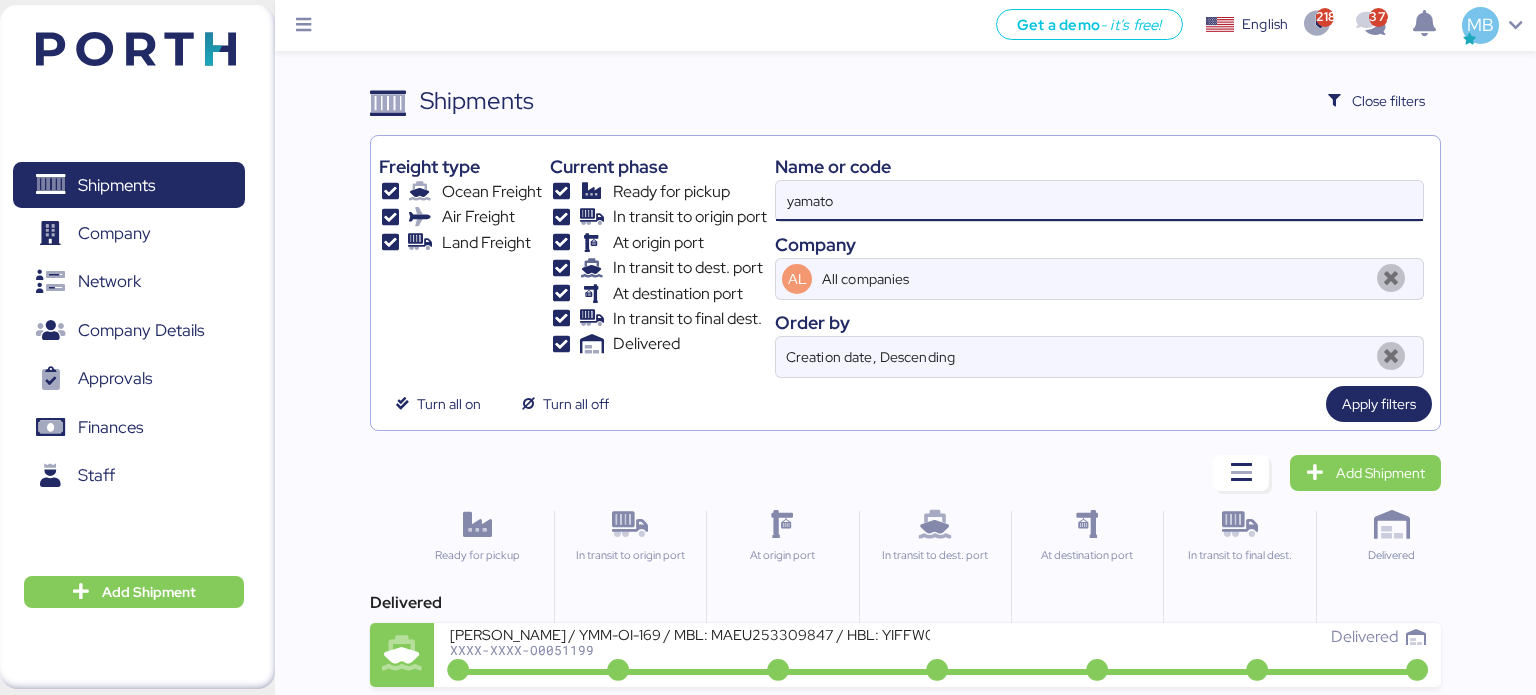type on "yamato" 